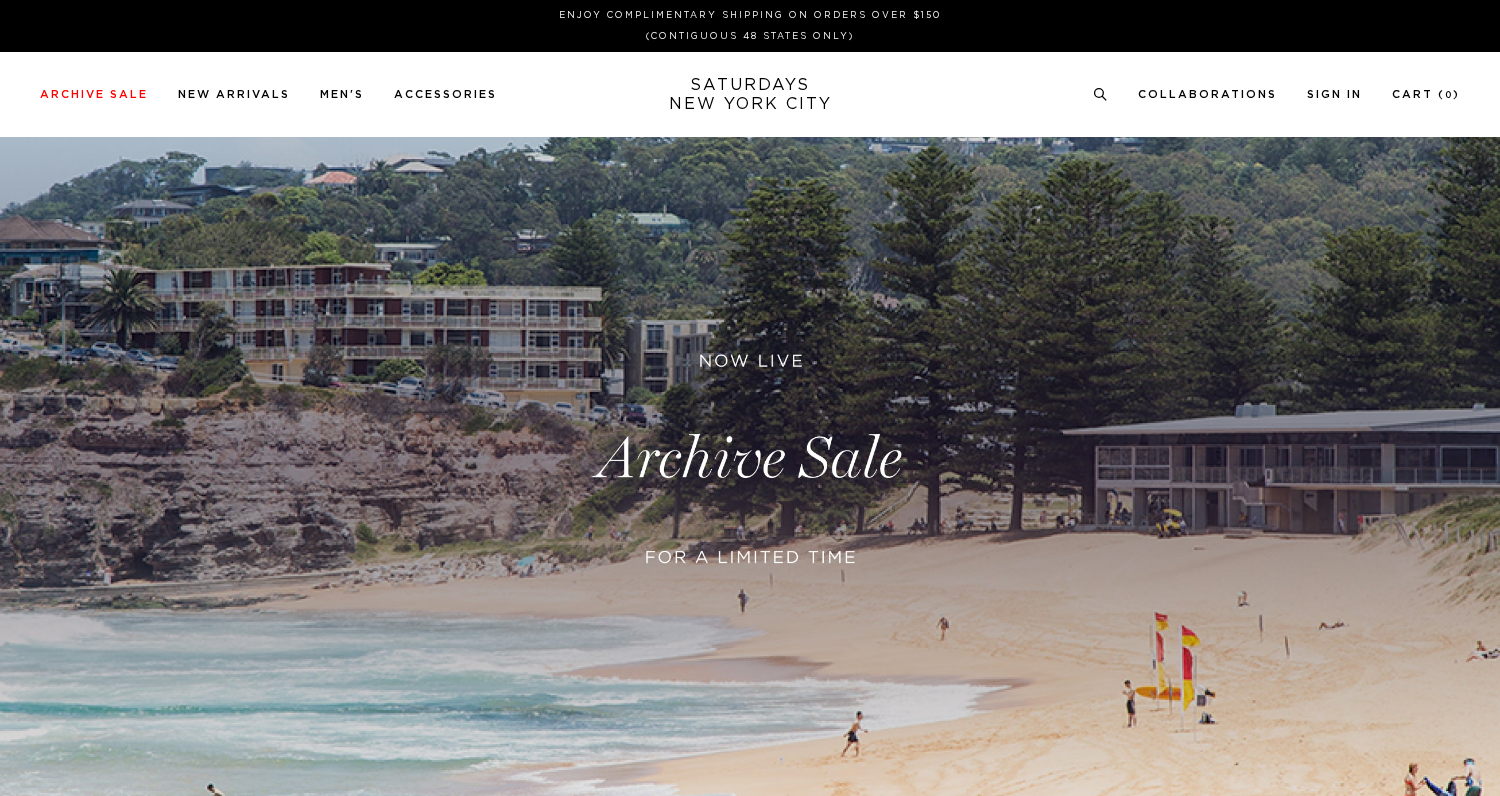 scroll, scrollTop: 0, scrollLeft: 0, axis: both 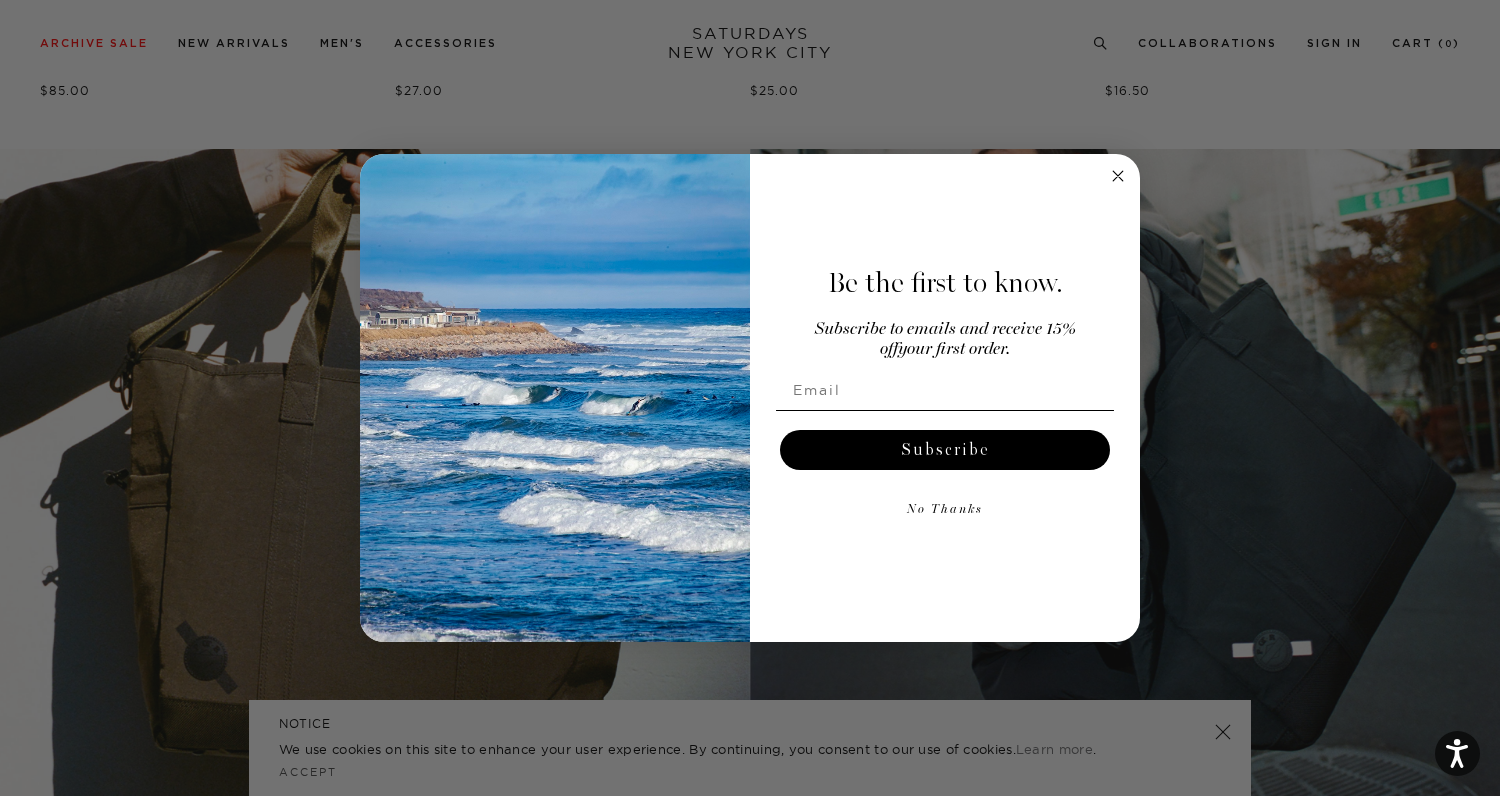 click 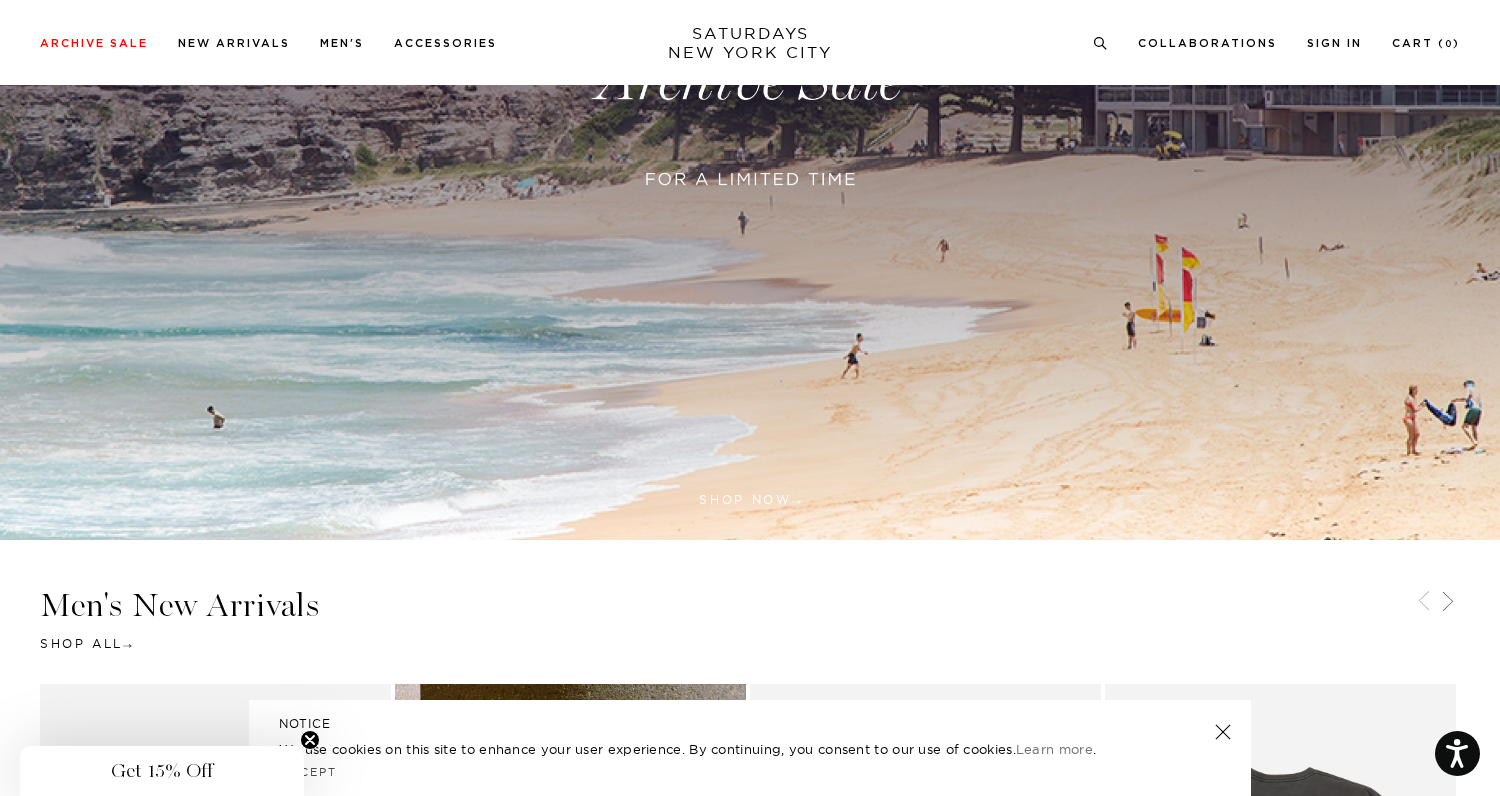 scroll, scrollTop: 50, scrollLeft: 0, axis: vertical 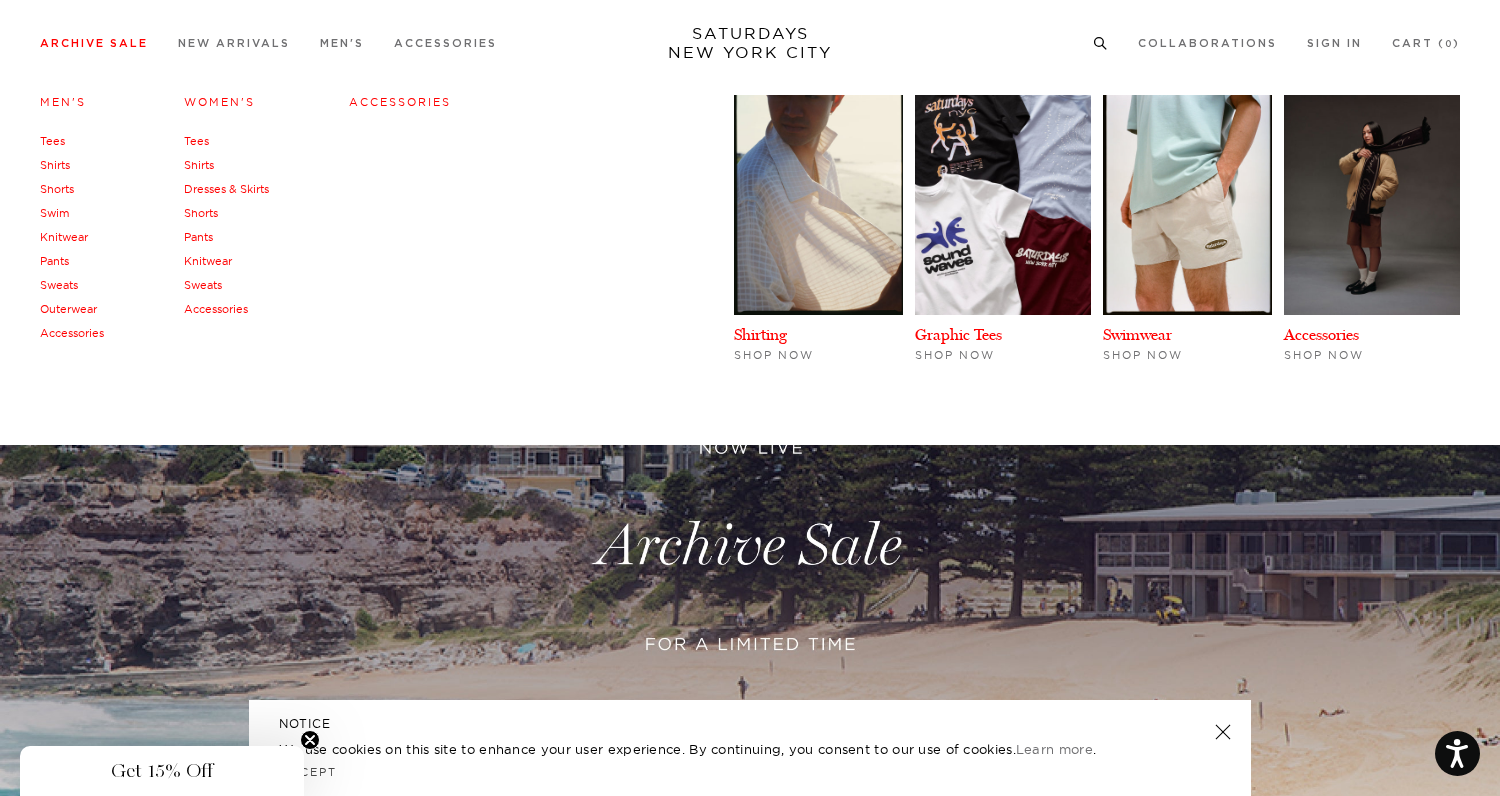 click on "Tees" at bounding box center (52, 141) 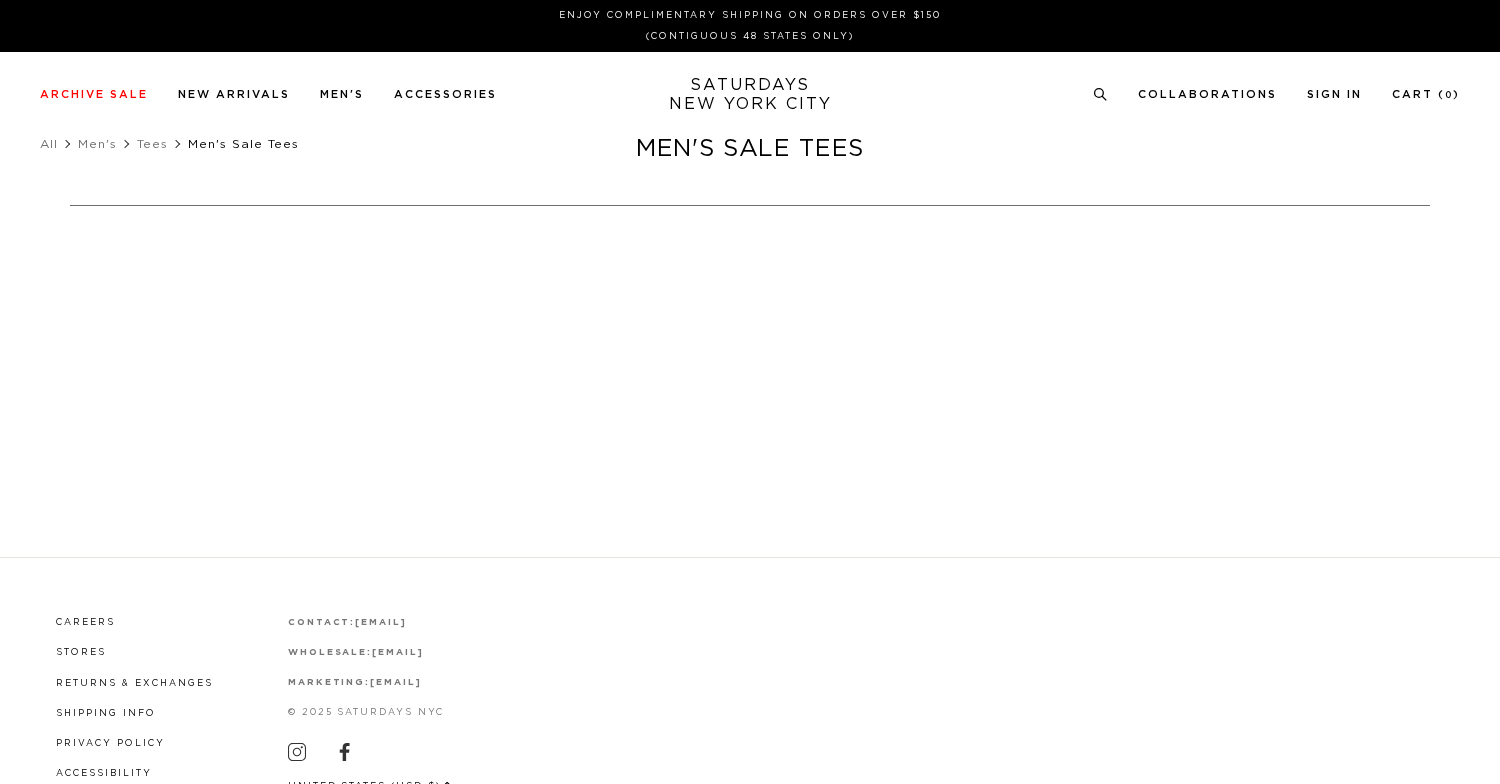 scroll, scrollTop: 0, scrollLeft: 0, axis: both 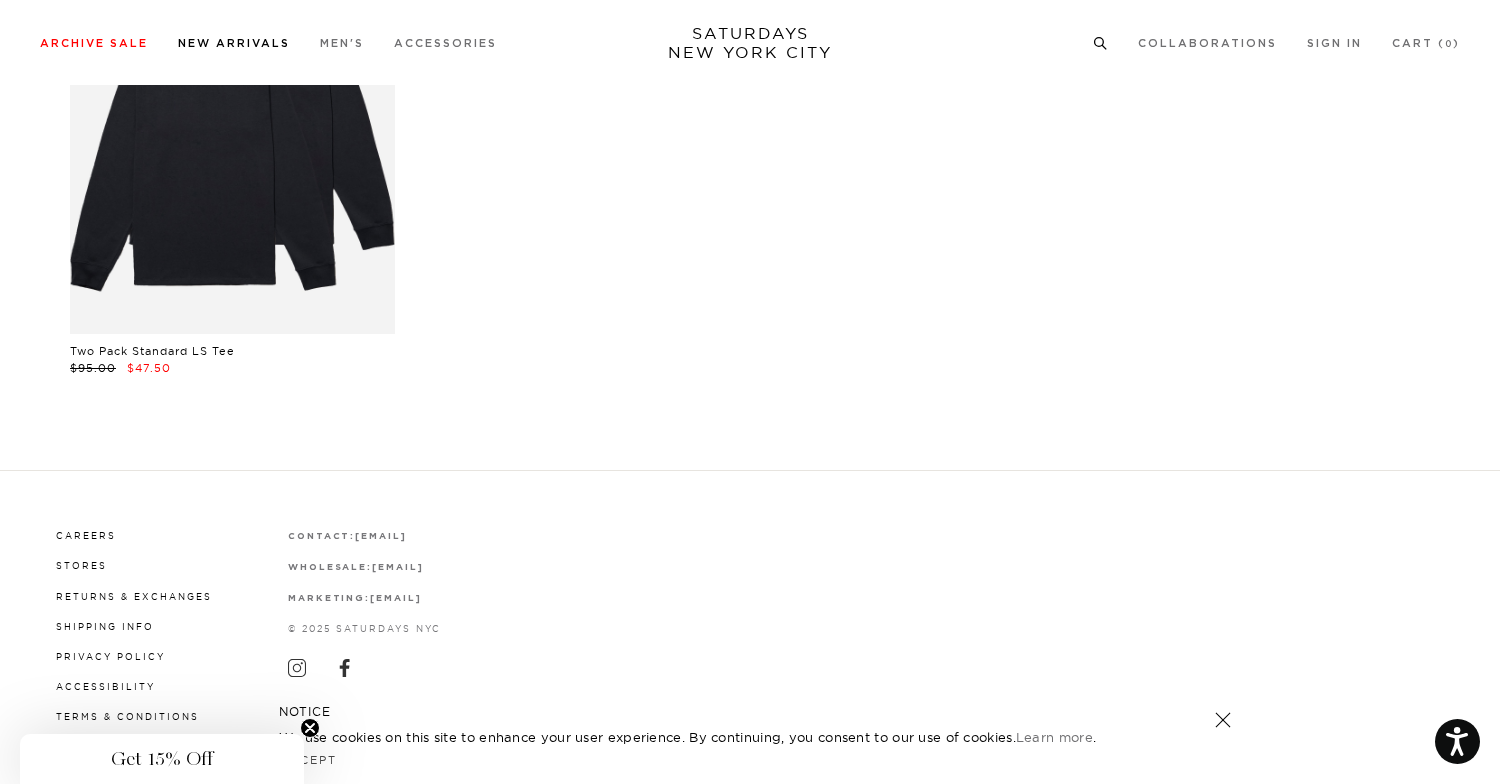 click on "New Arrivals" at bounding box center [234, 43] 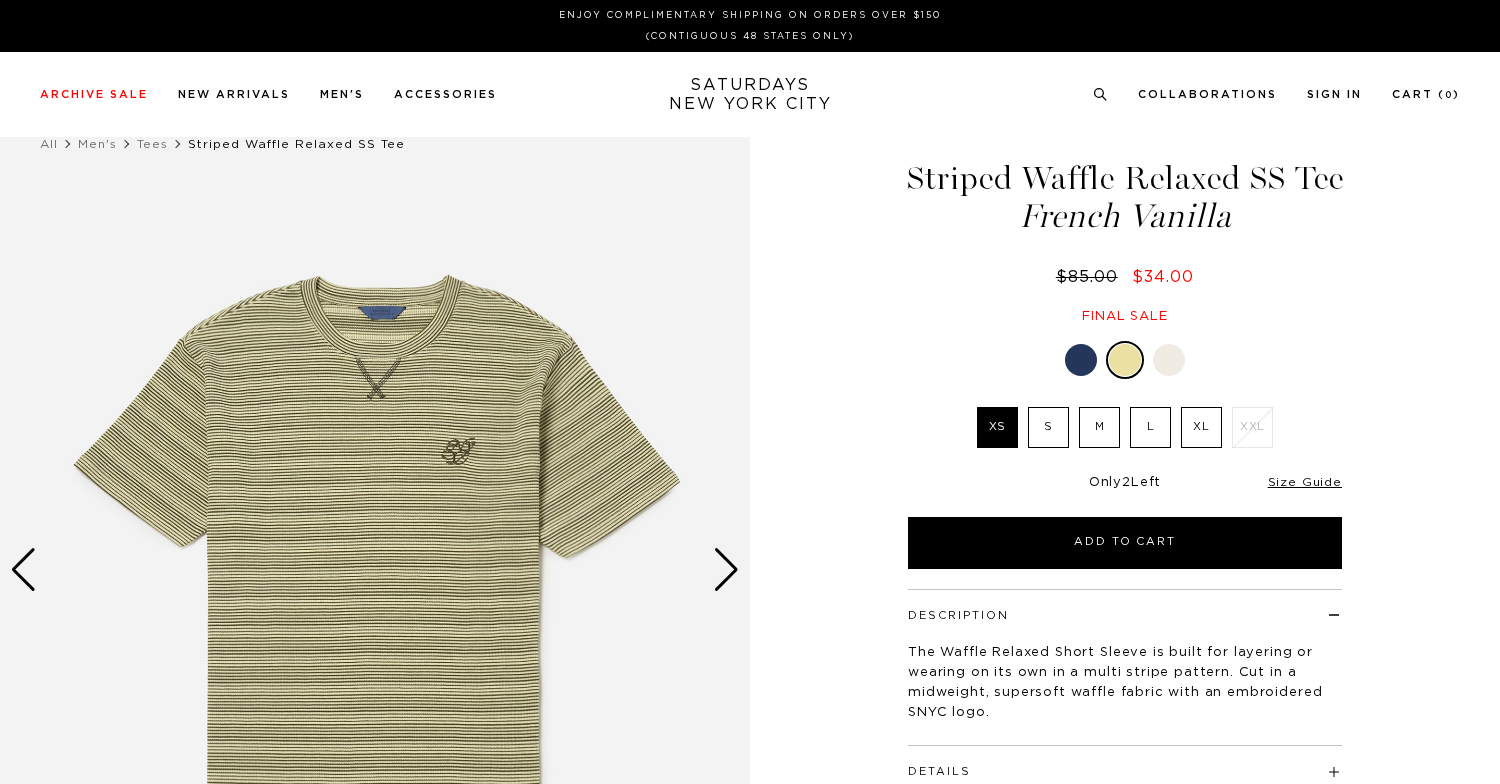scroll, scrollTop: 0, scrollLeft: 0, axis: both 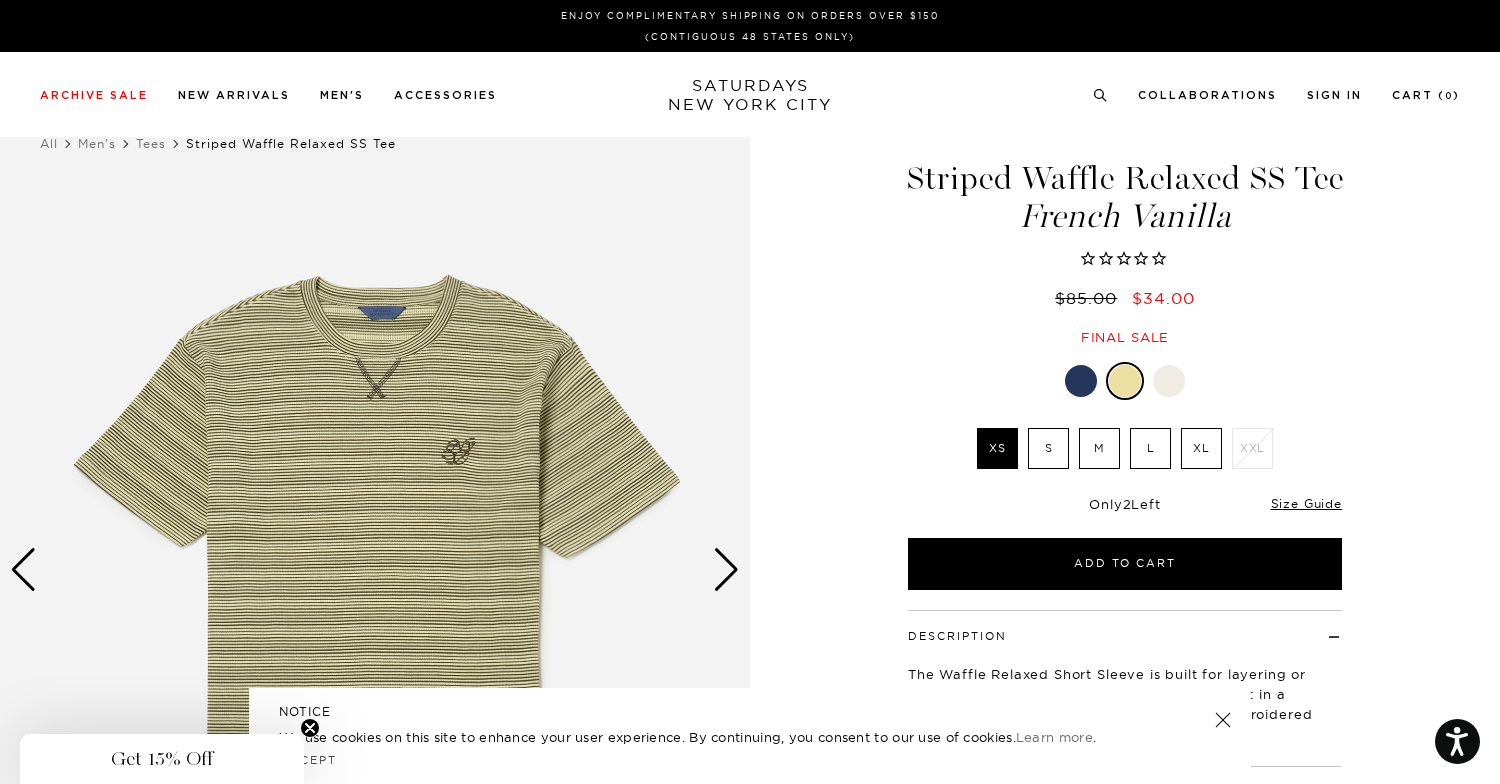 click at bounding box center (1081, 381) 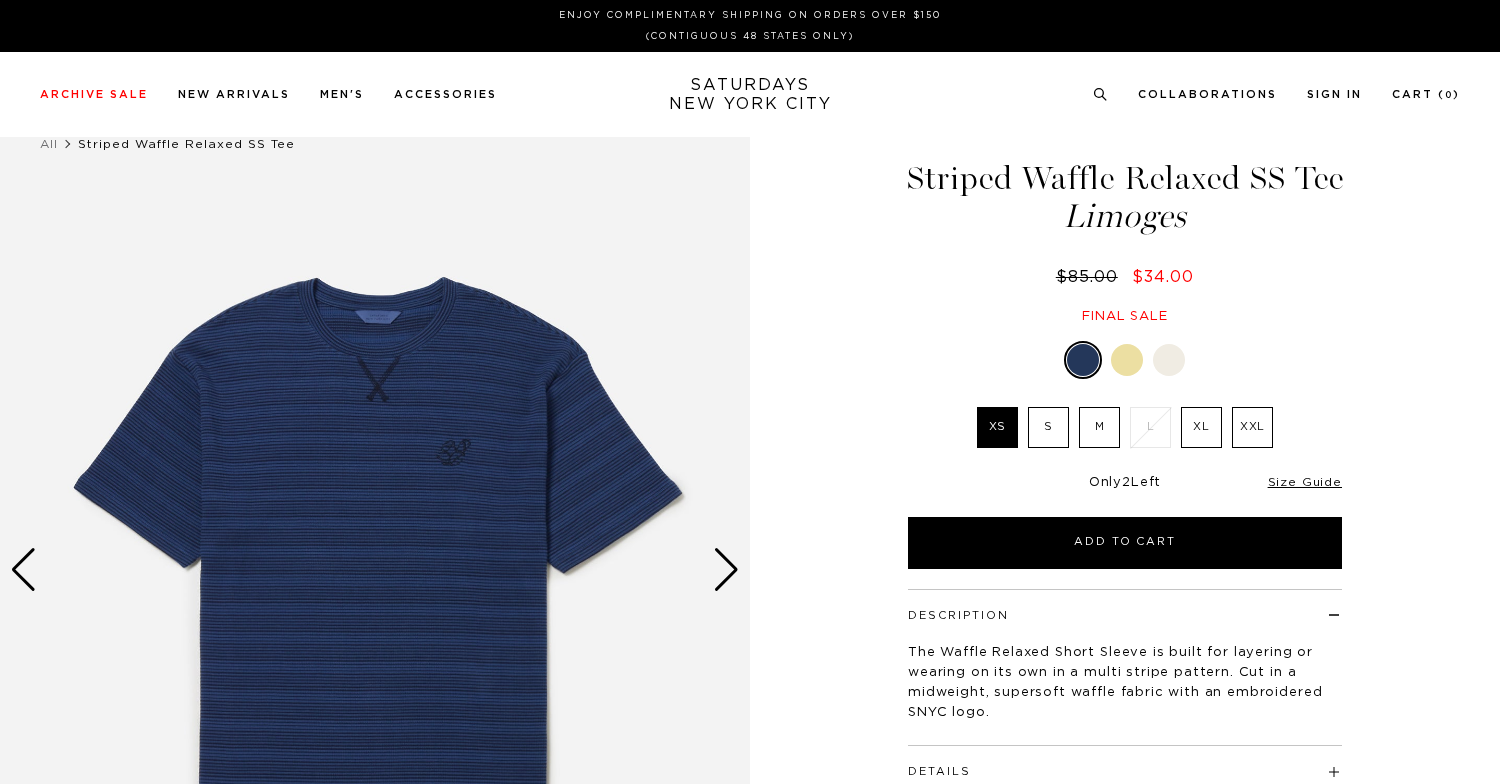 scroll, scrollTop: 0, scrollLeft: 0, axis: both 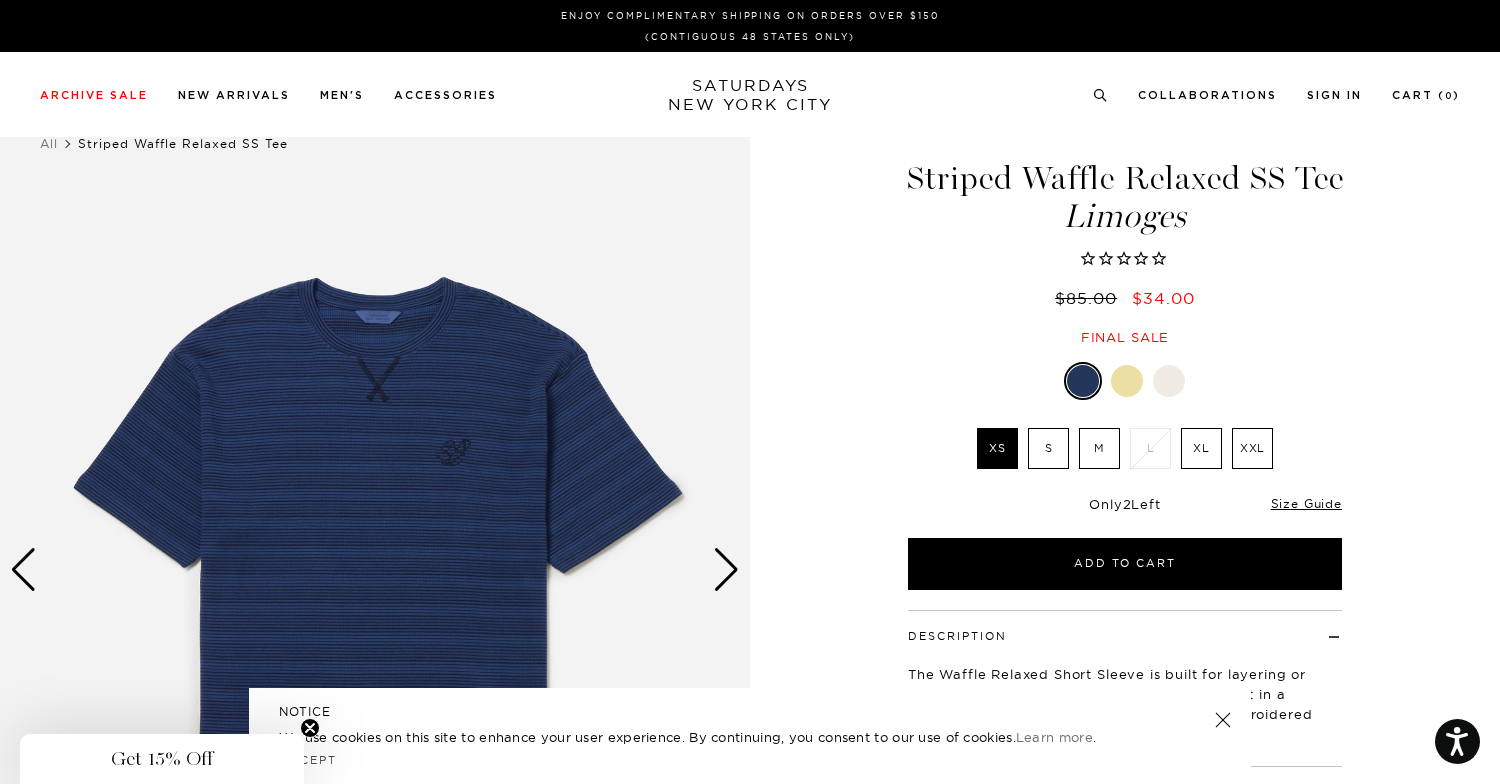 click at bounding box center (1169, 381) 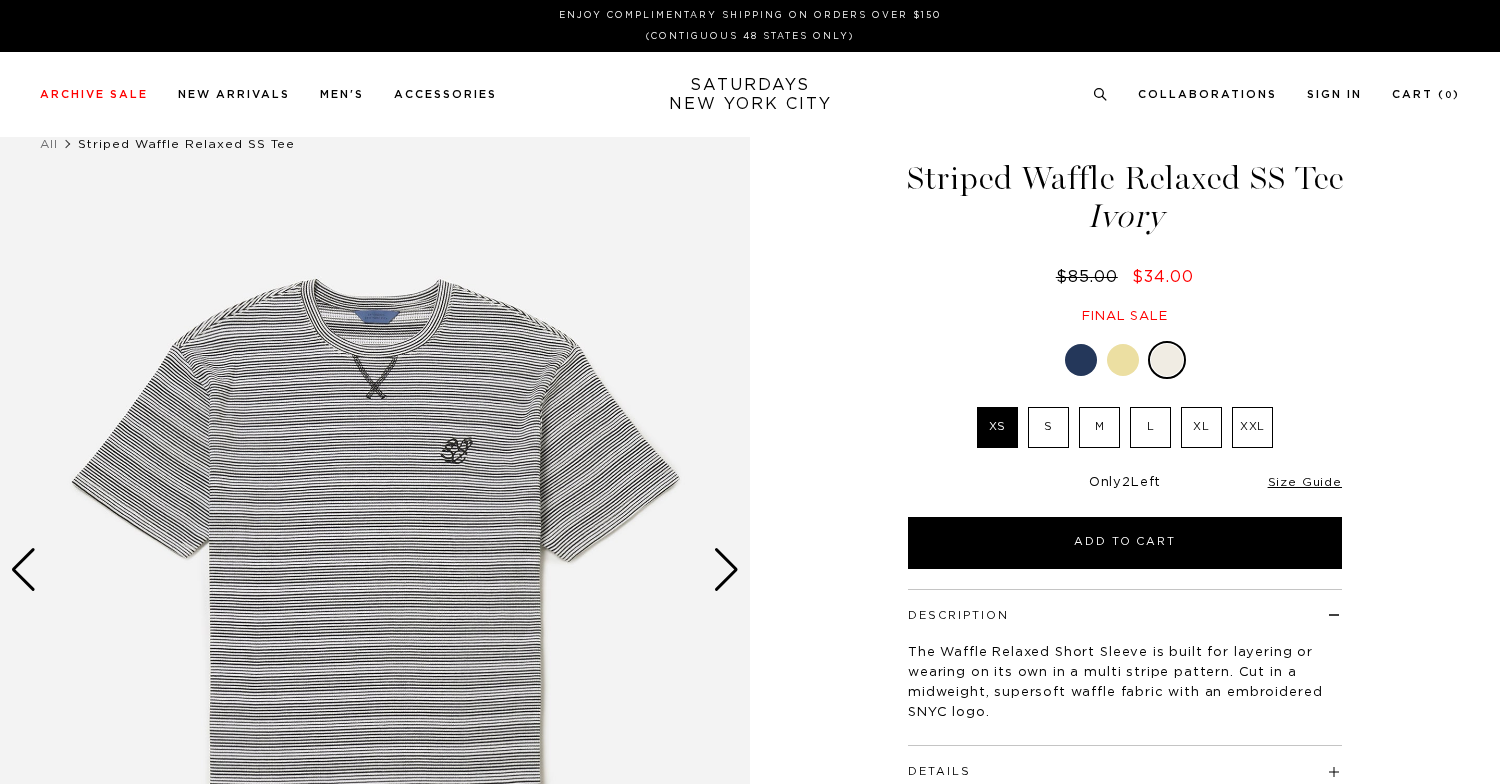 scroll, scrollTop: 0, scrollLeft: 0, axis: both 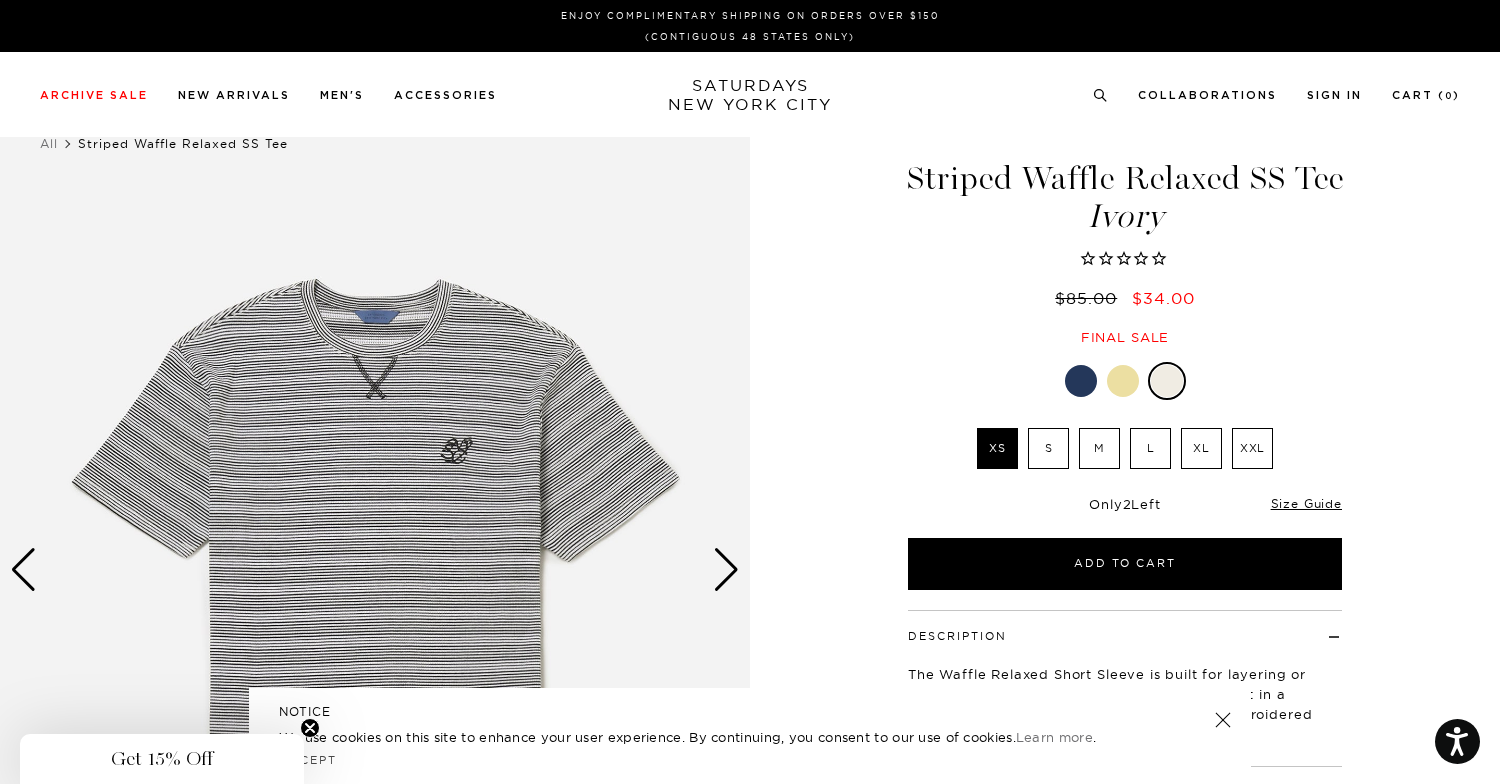 click on "L" at bounding box center (1150, 448) 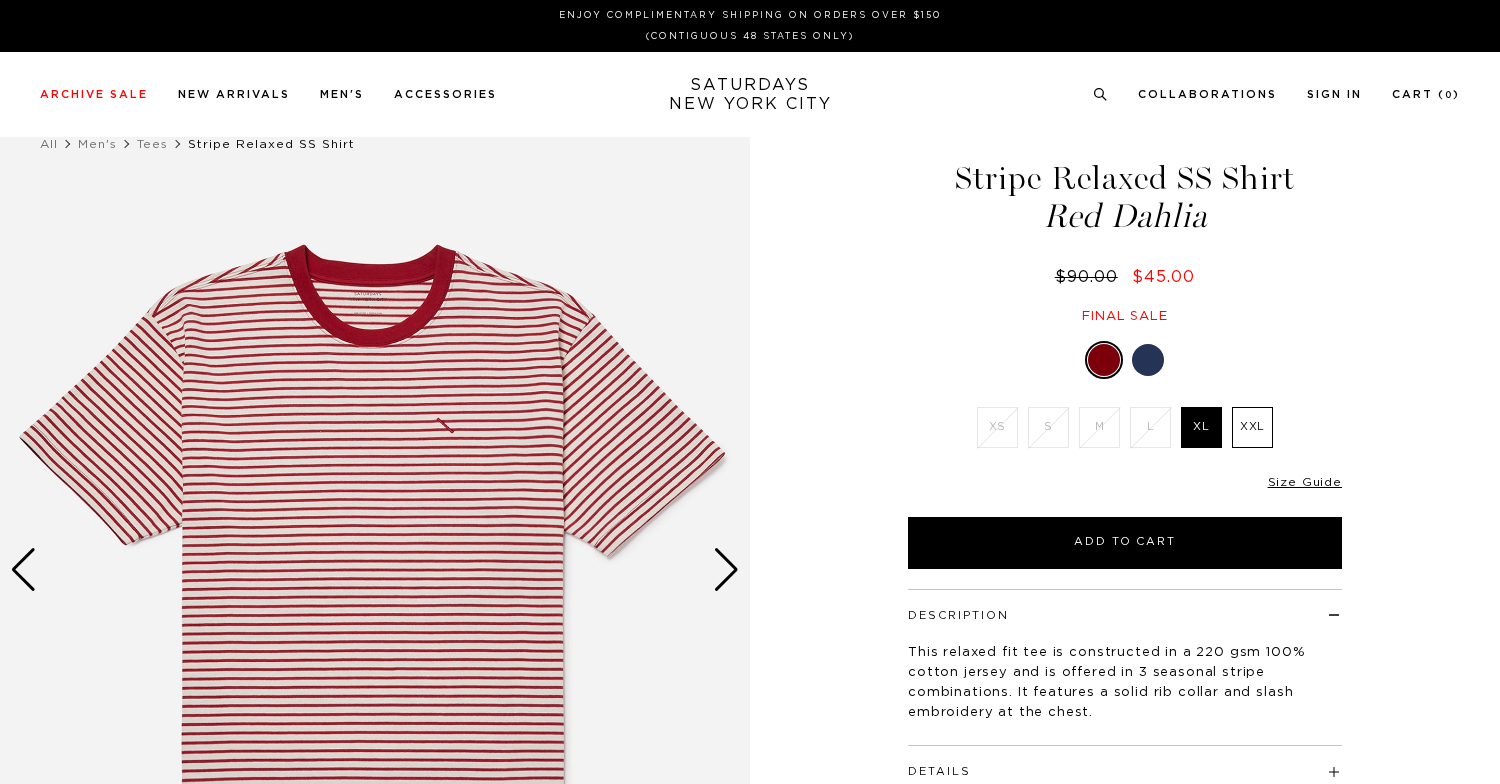 scroll, scrollTop: 0, scrollLeft: 0, axis: both 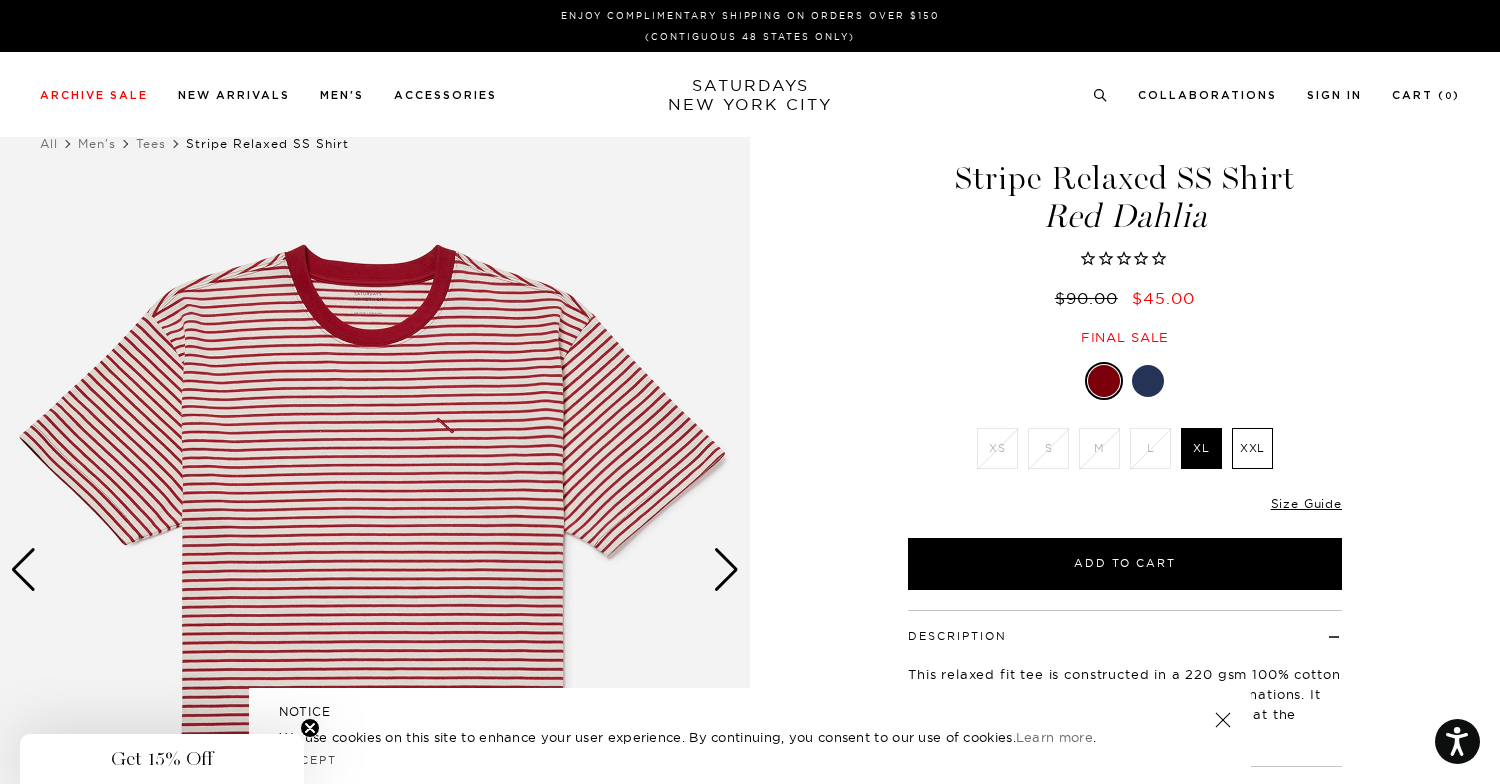 click at bounding box center [1148, 381] 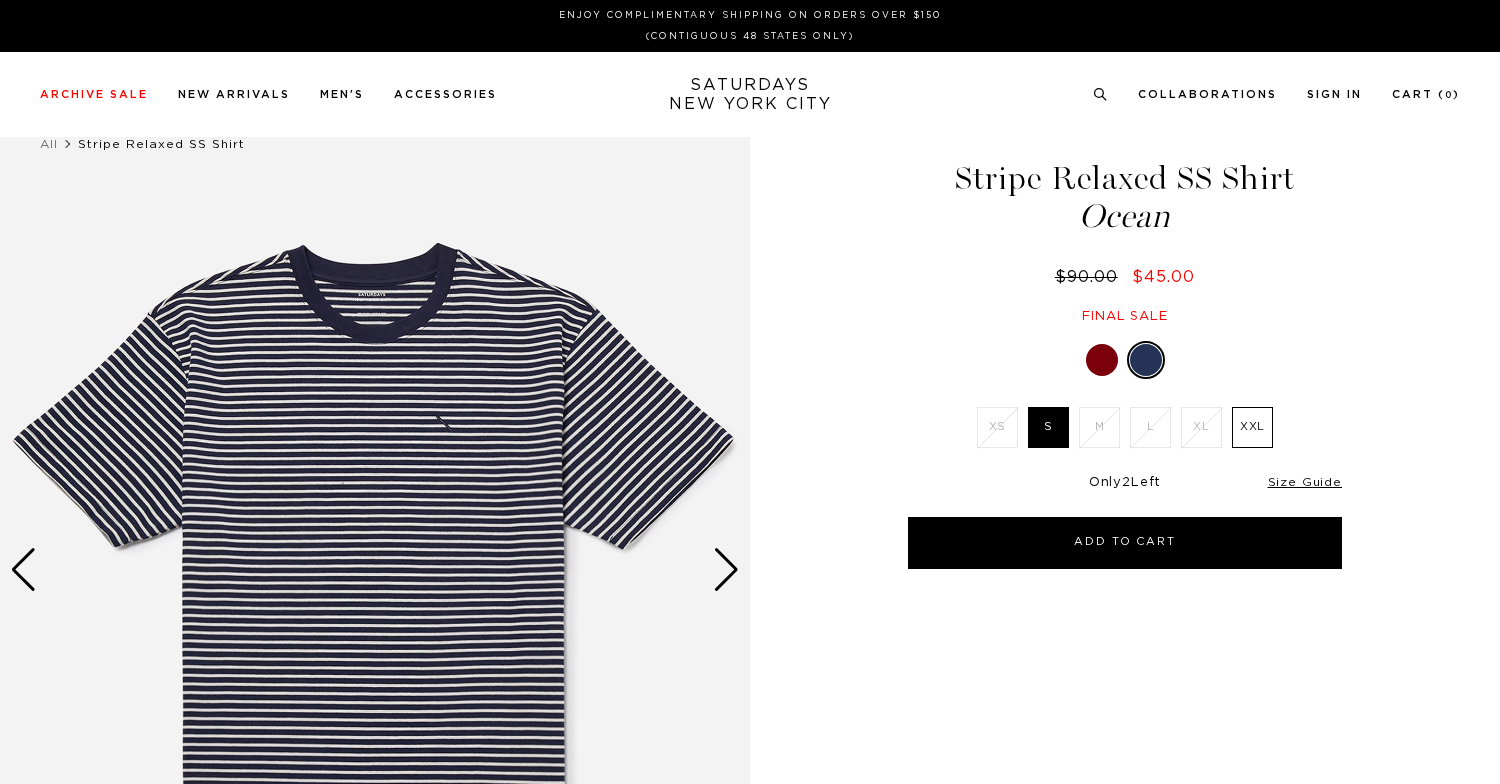 scroll, scrollTop: 0, scrollLeft: 0, axis: both 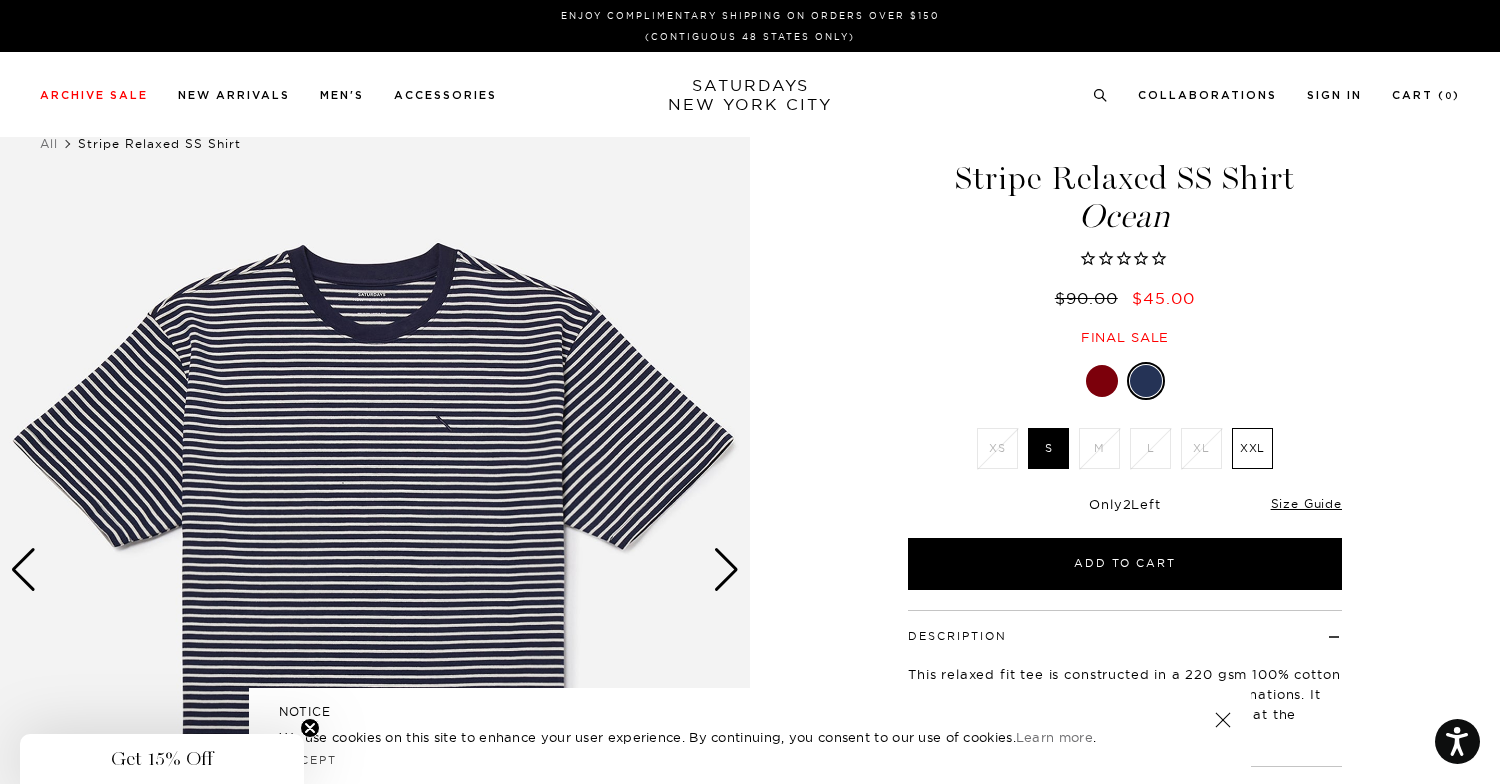 click at bounding box center [1102, 381] 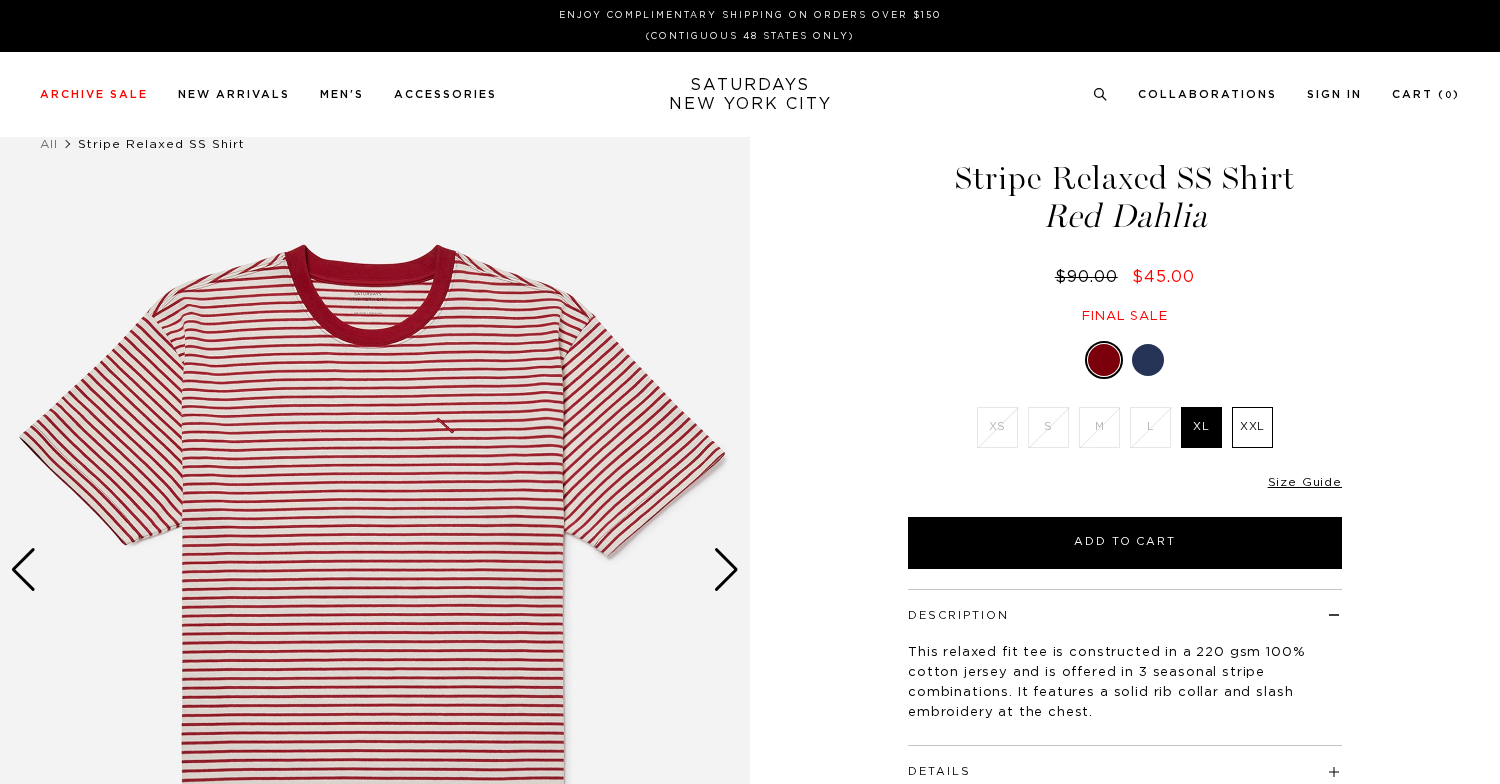 scroll, scrollTop: 0, scrollLeft: 0, axis: both 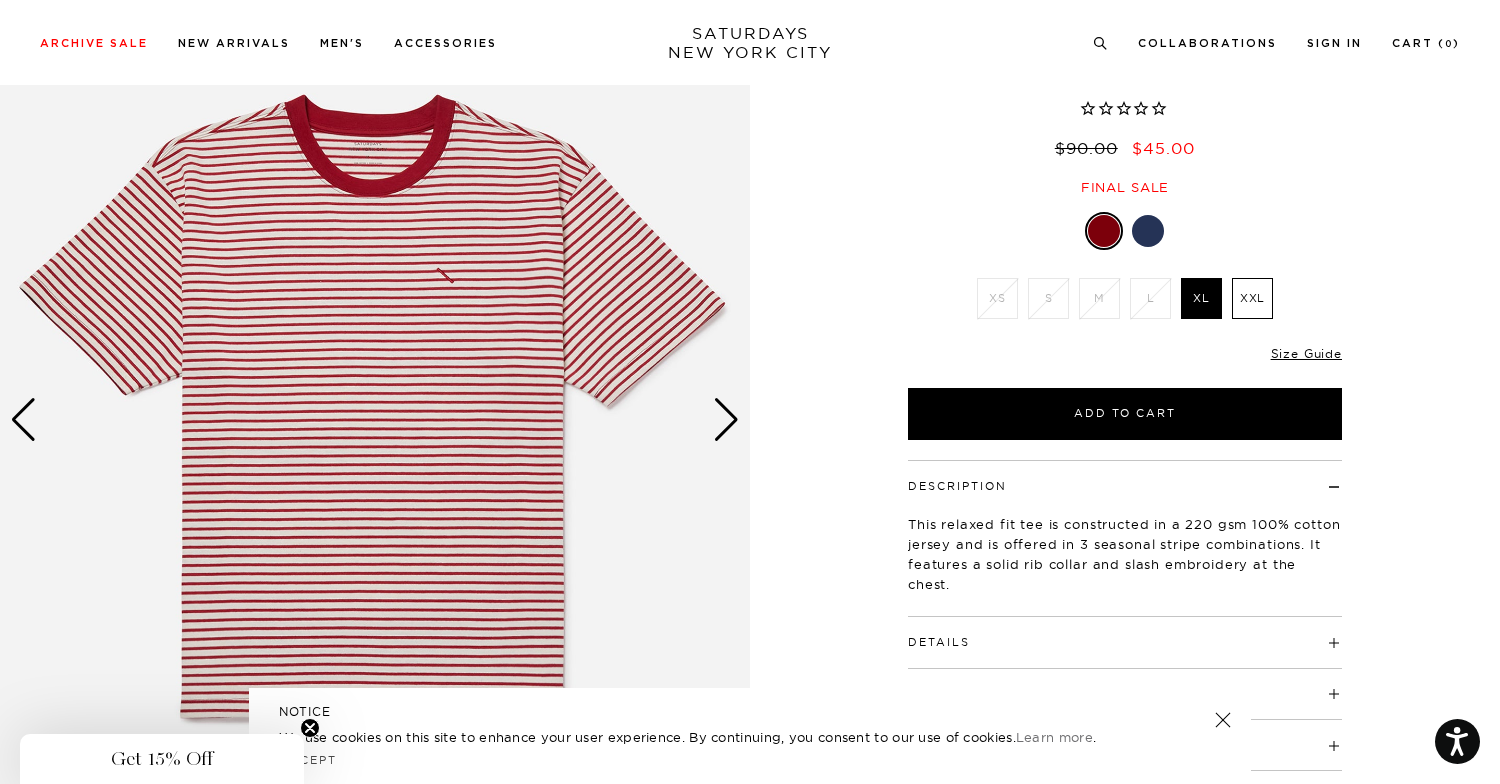 click at bounding box center (726, 420) 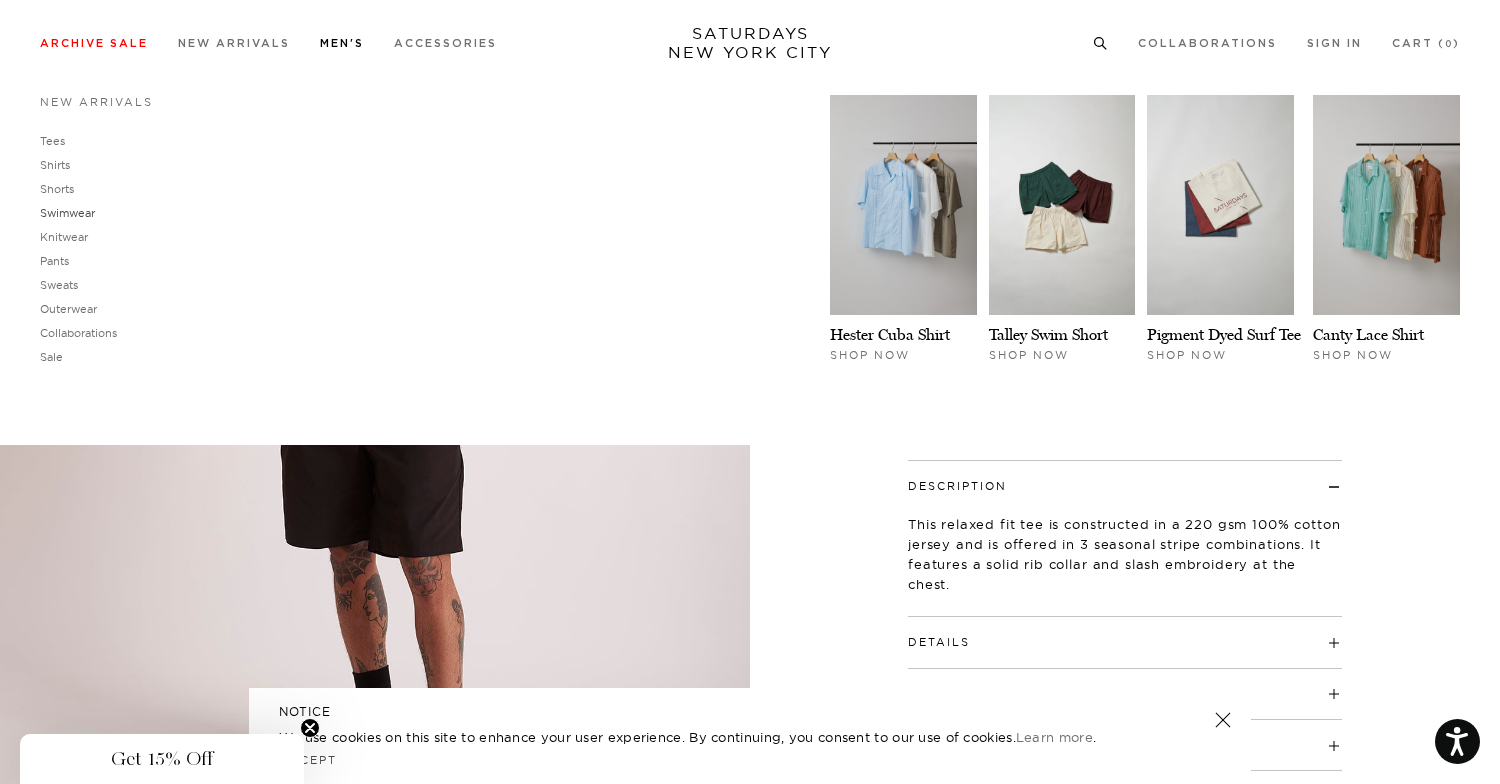 click on "Swimwear" at bounding box center [67, 213] 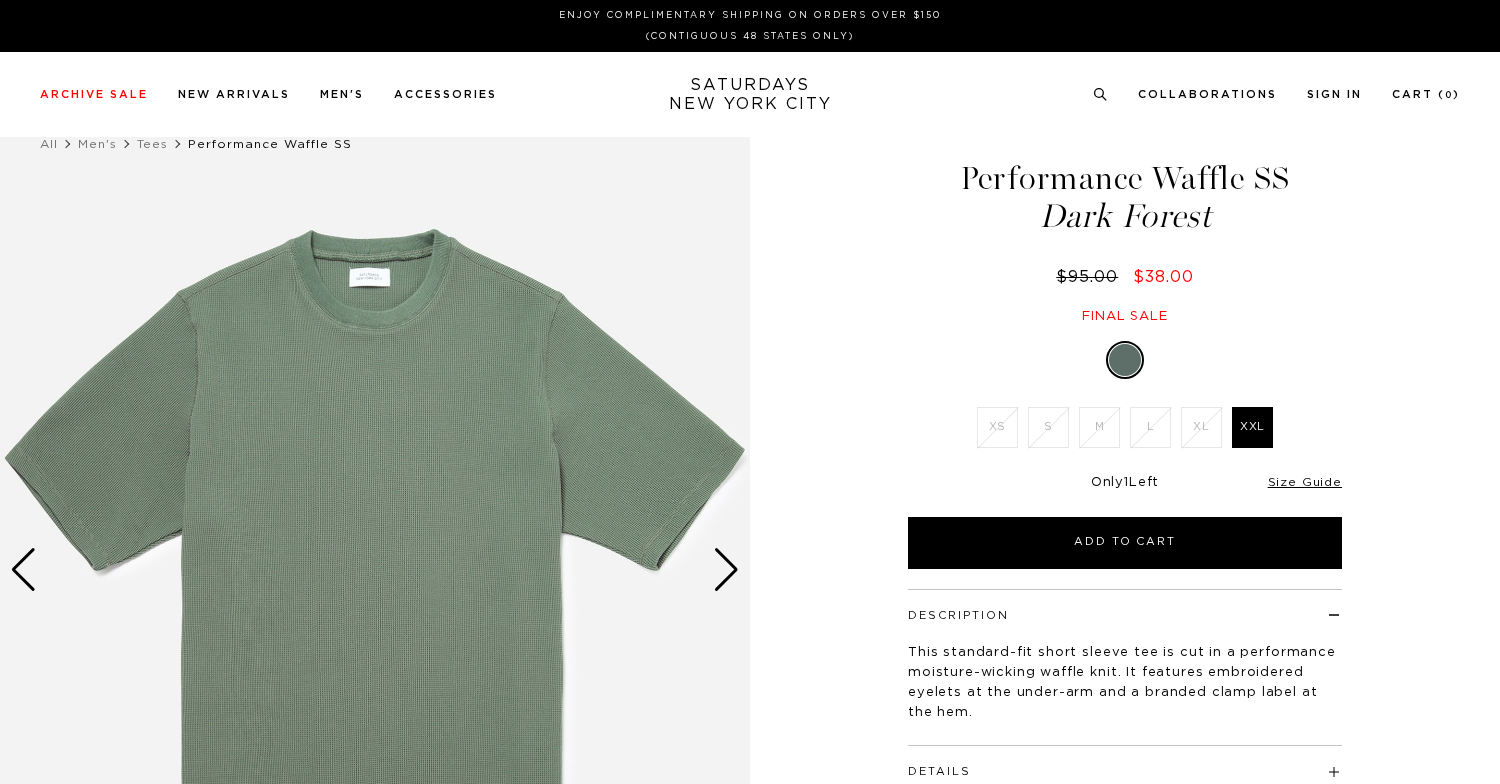 scroll, scrollTop: 0, scrollLeft: 0, axis: both 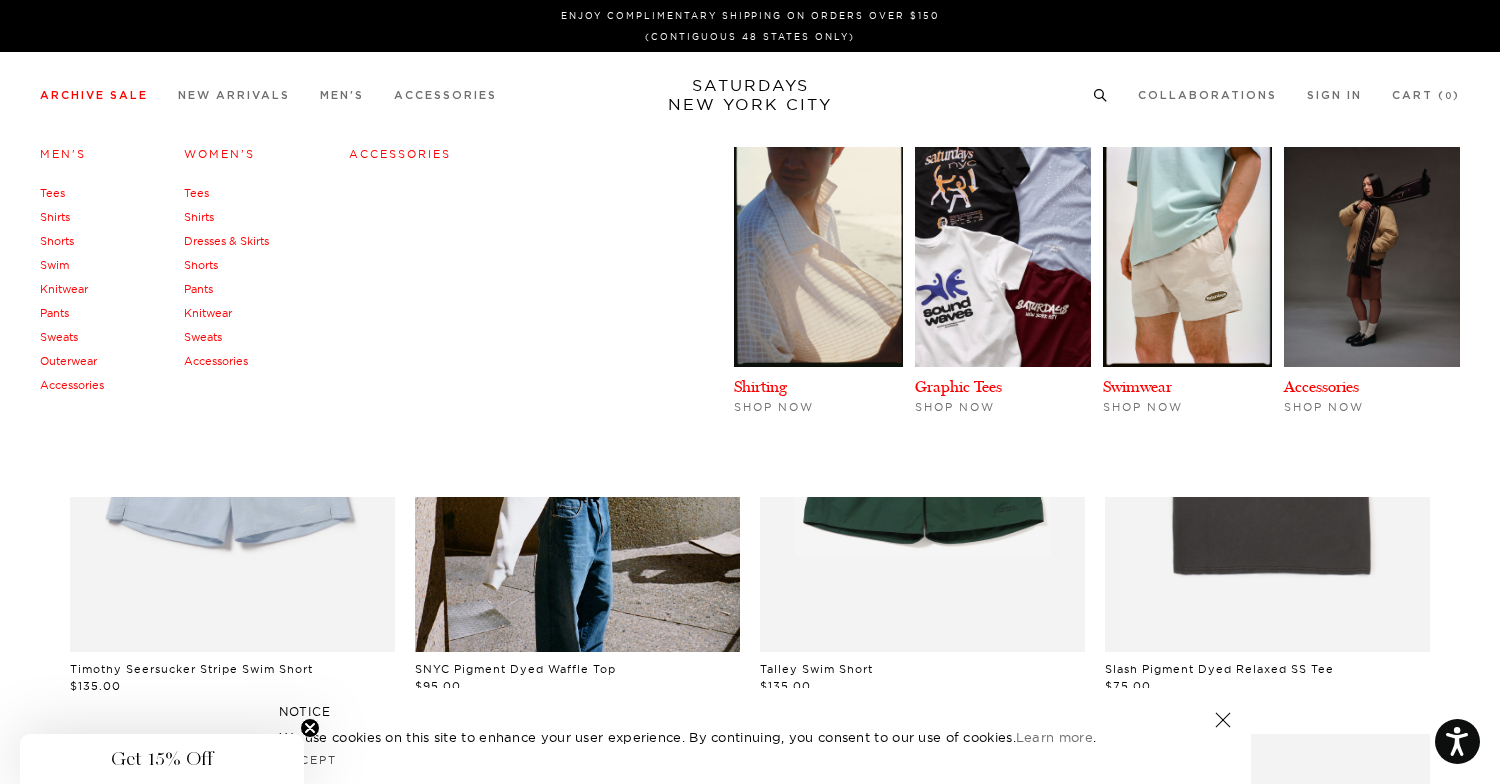 click on "Swim" at bounding box center (54, 265) 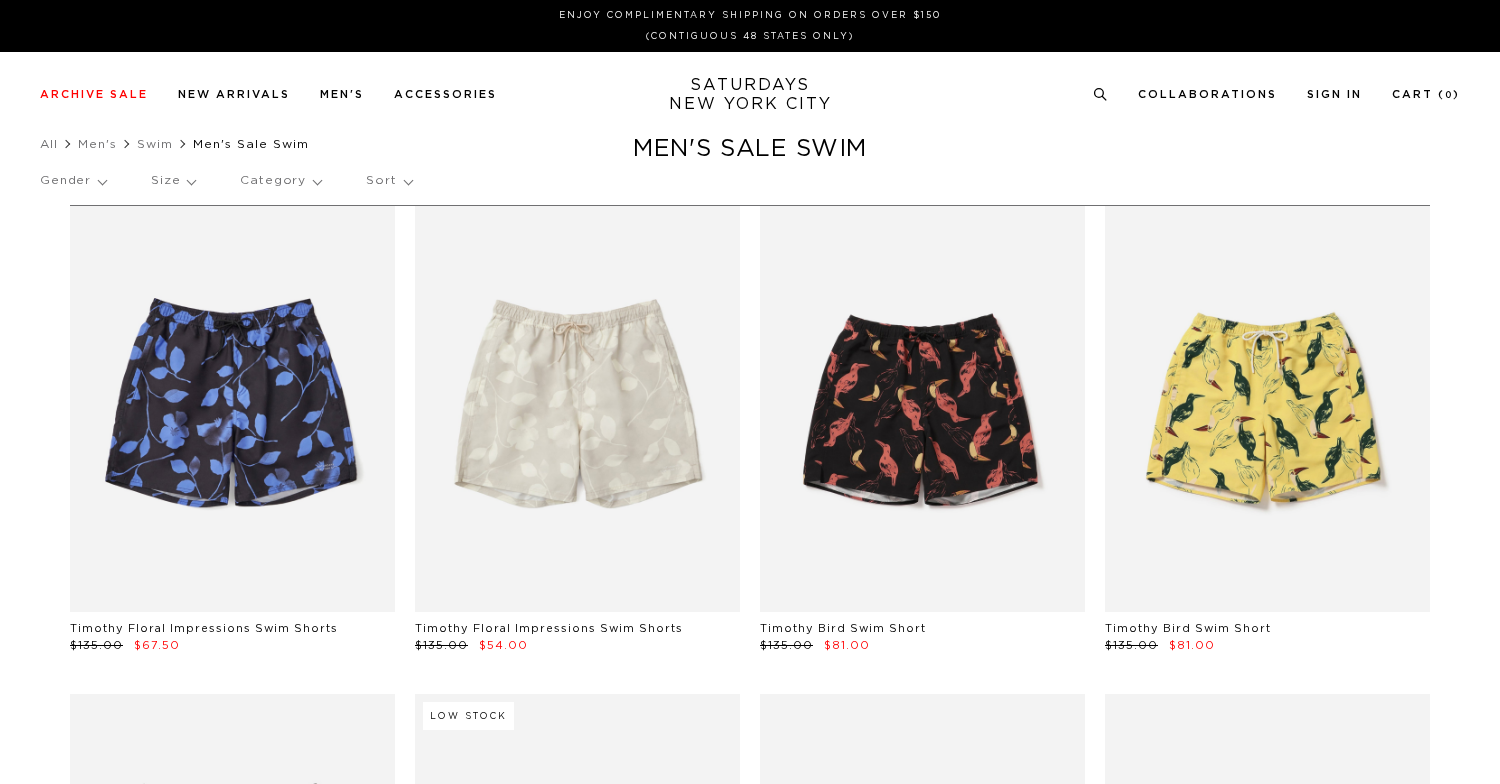 scroll, scrollTop: 0, scrollLeft: 0, axis: both 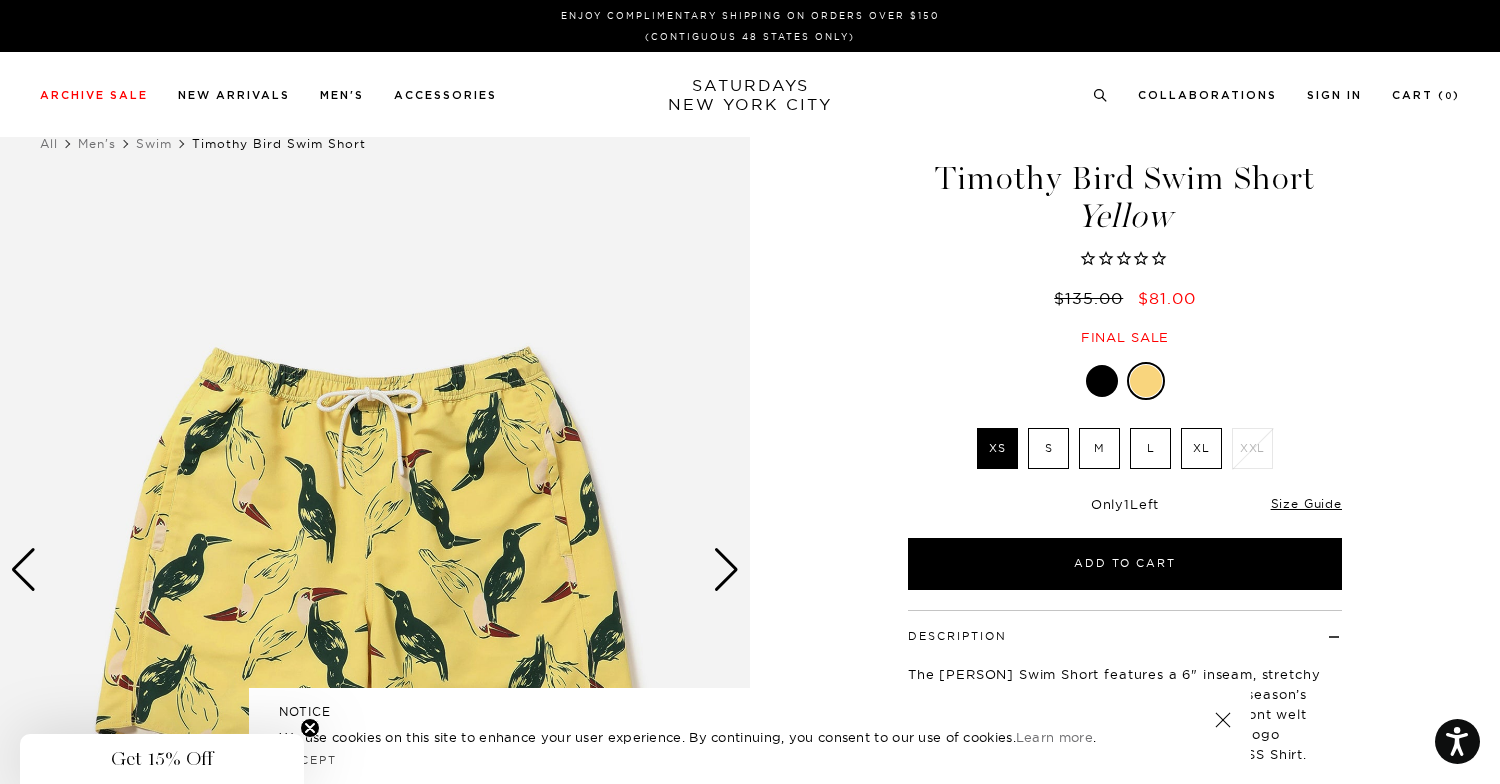 click on "L" at bounding box center [1150, 448] 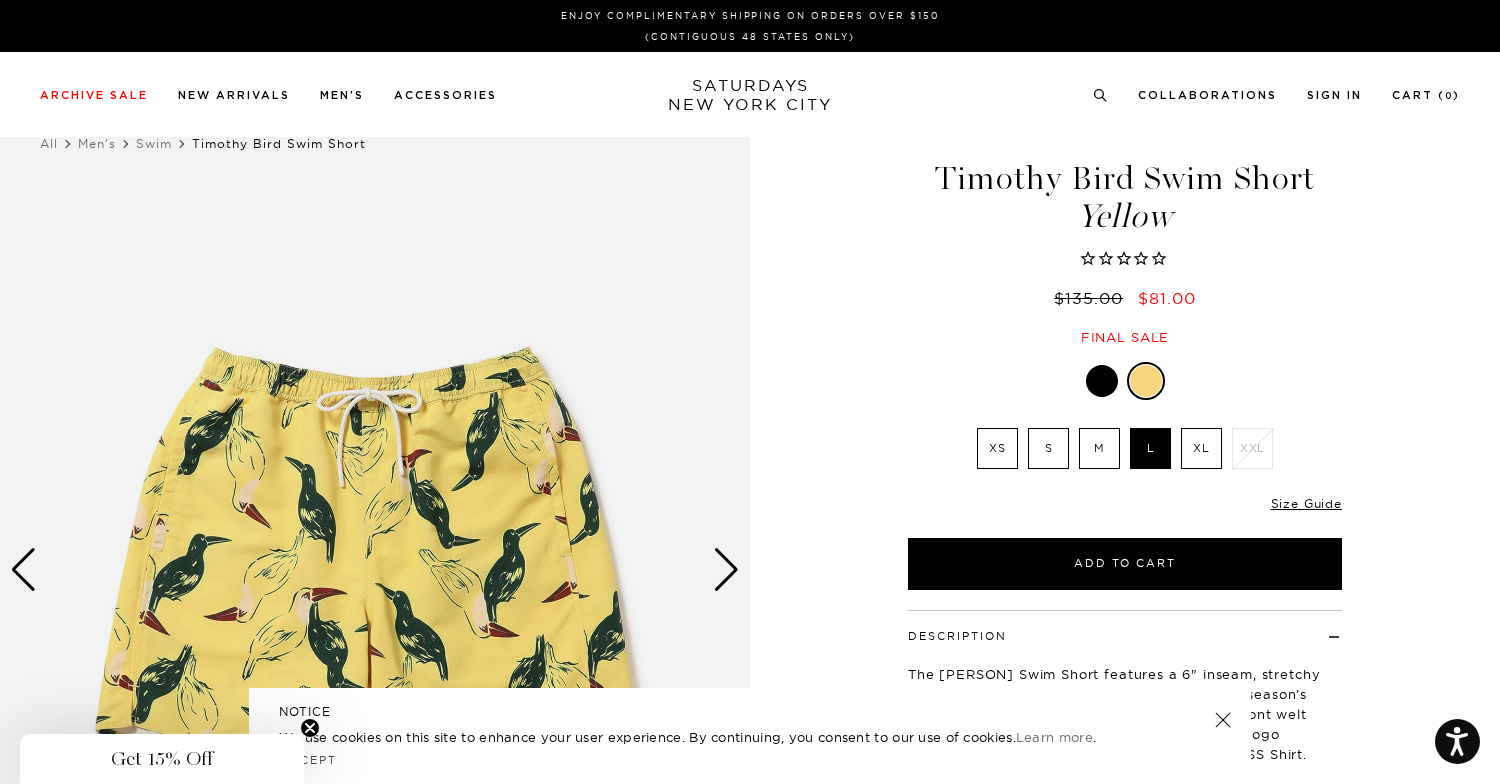click on "XL" at bounding box center (1201, 448) 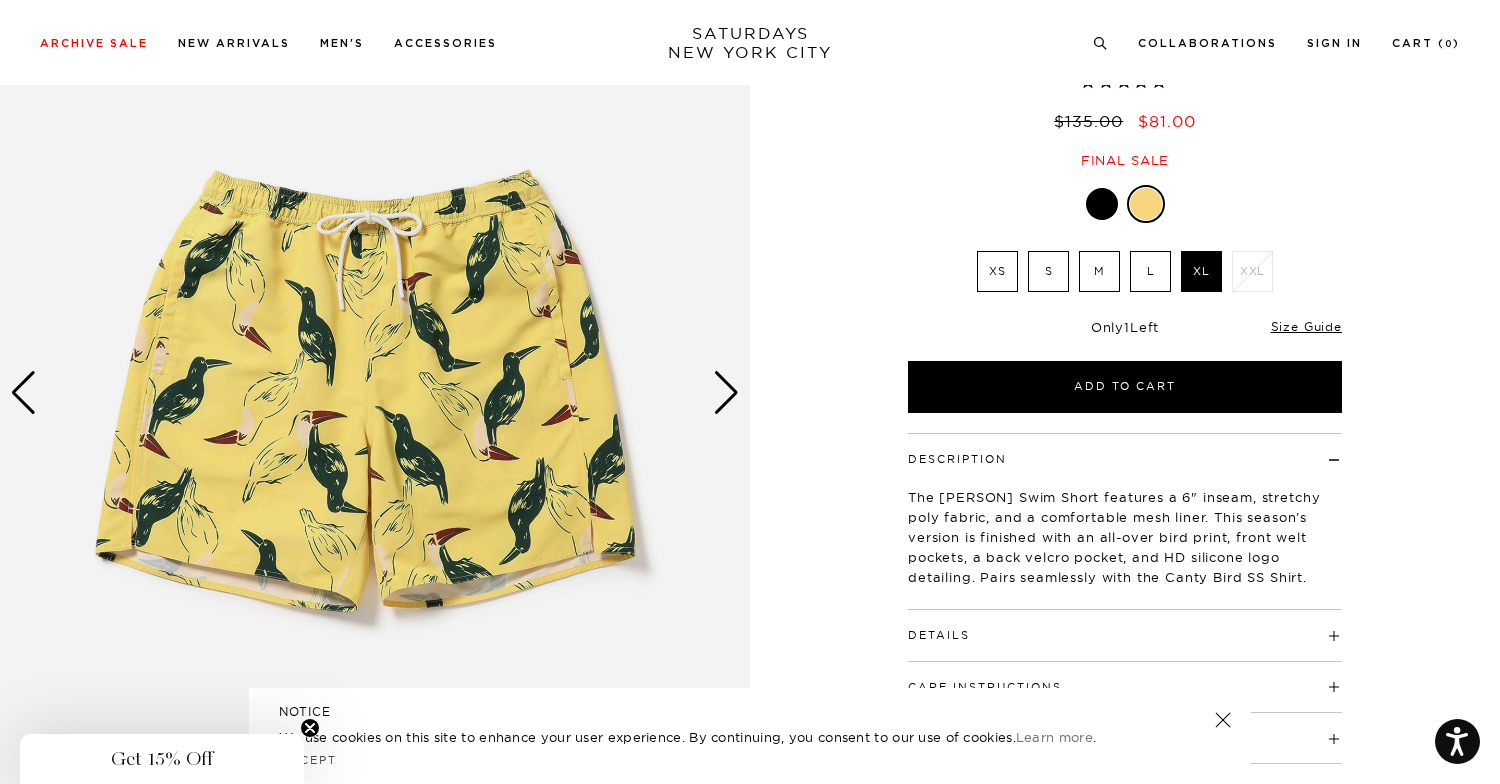 scroll, scrollTop: 220, scrollLeft: 0, axis: vertical 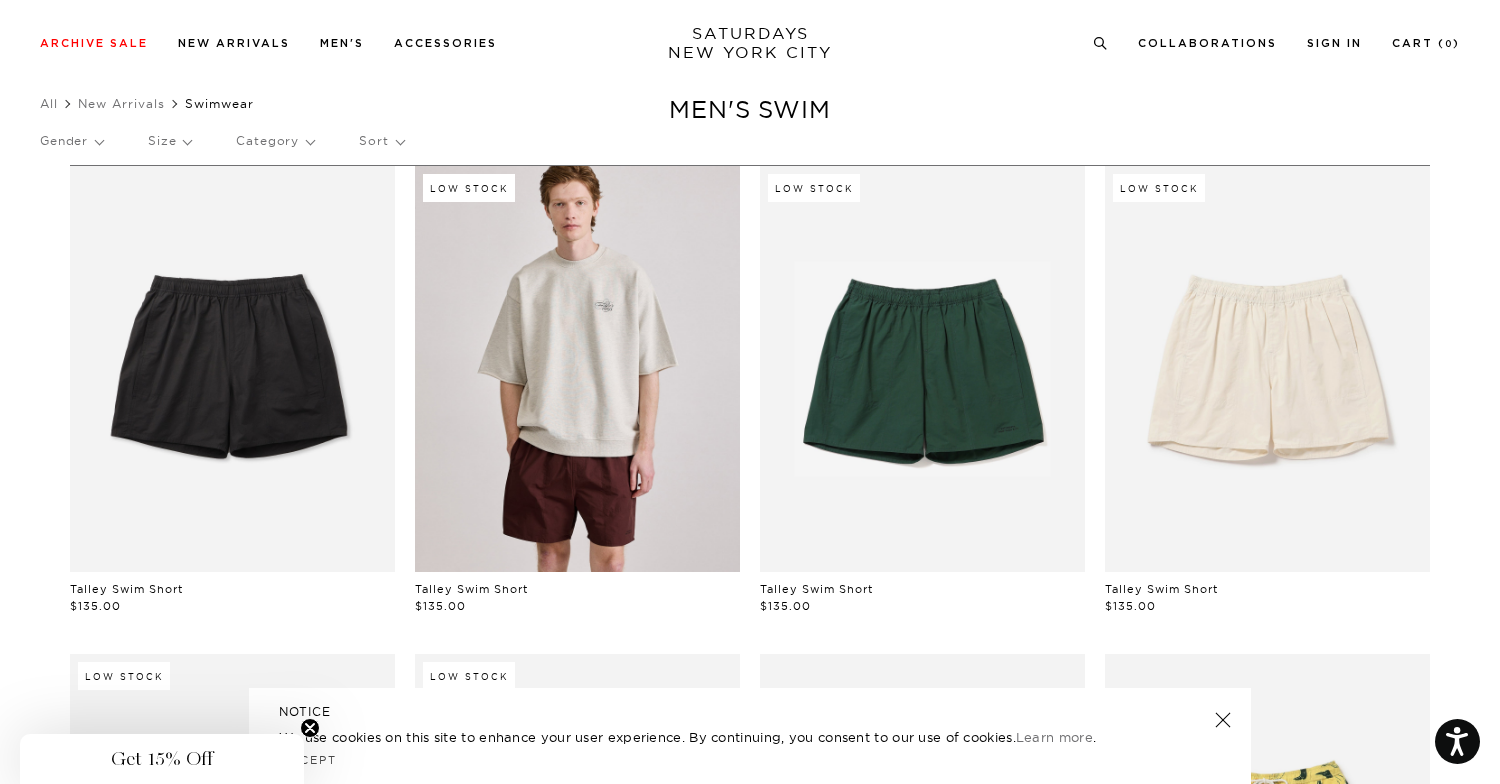 click at bounding box center (577, 369) 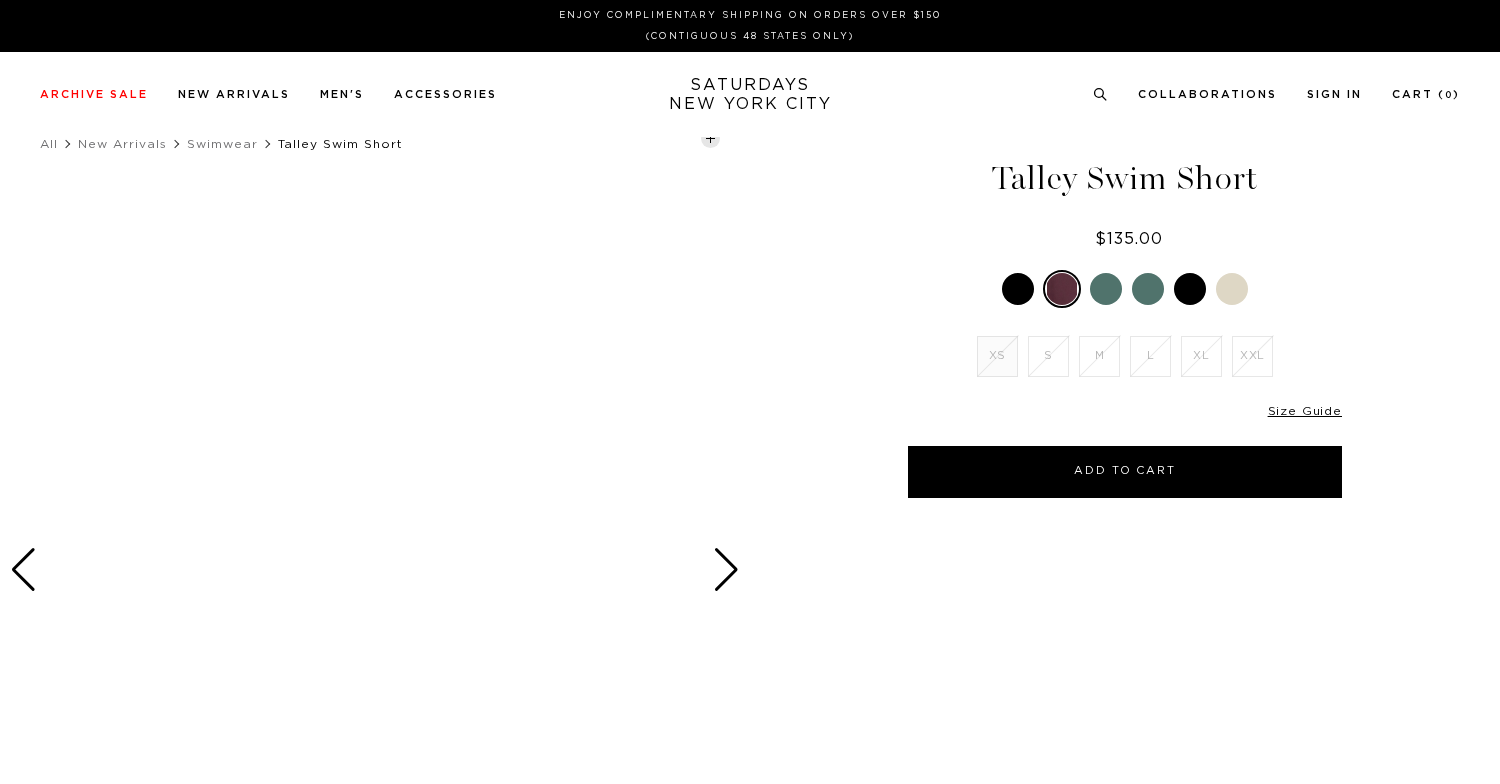 scroll, scrollTop: 0, scrollLeft: 0, axis: both 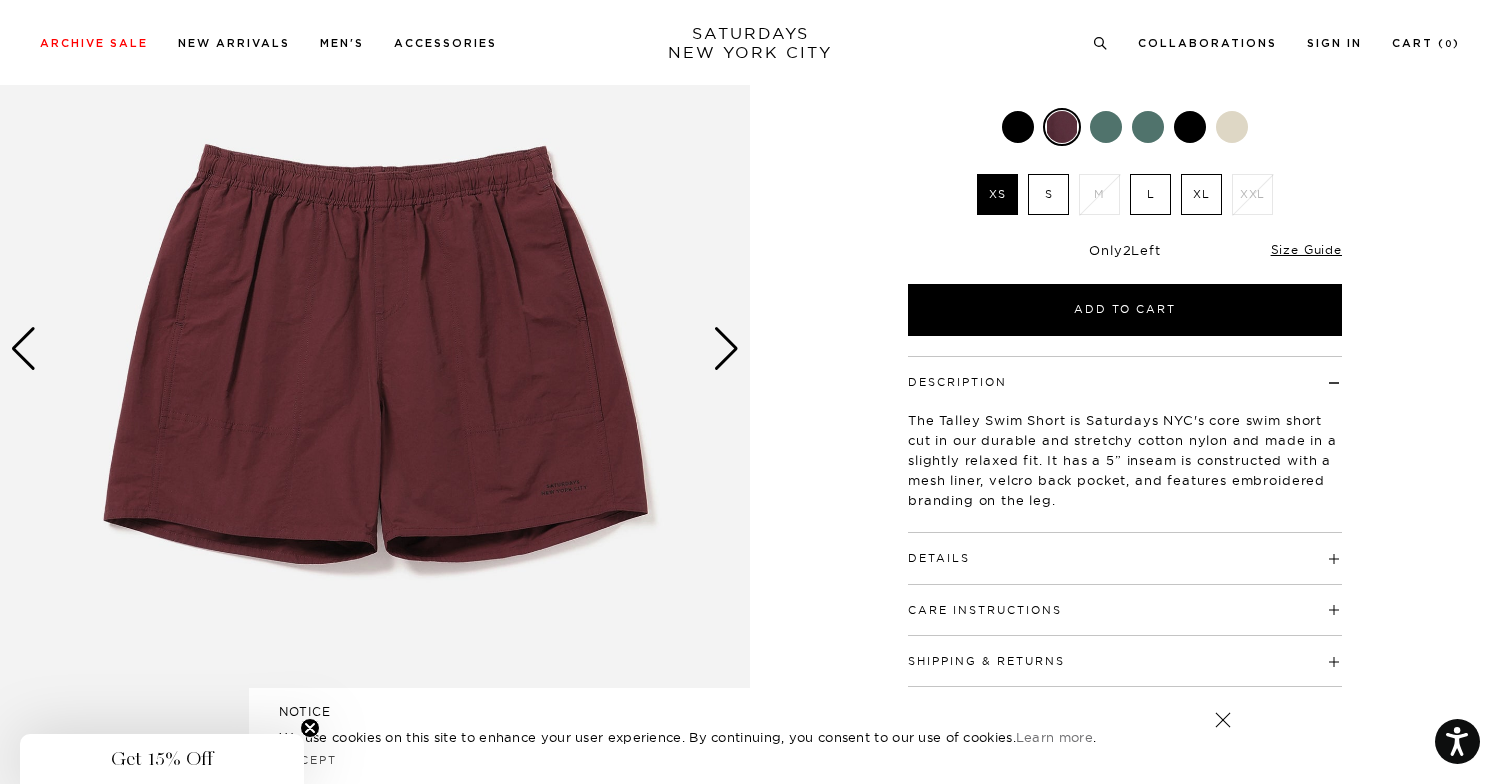 click at bounding box center (726, 349) 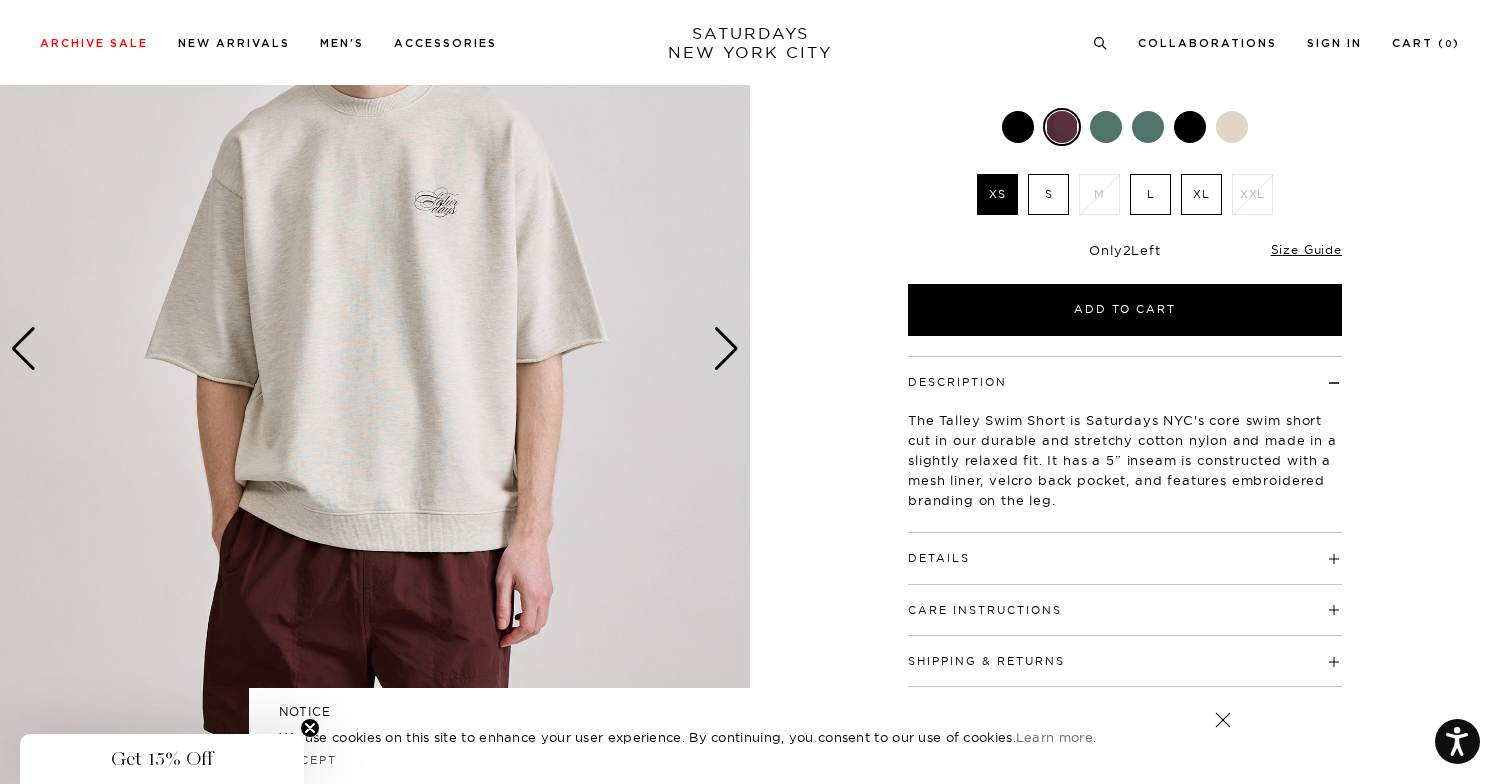 click at bounding box center [726, 349] 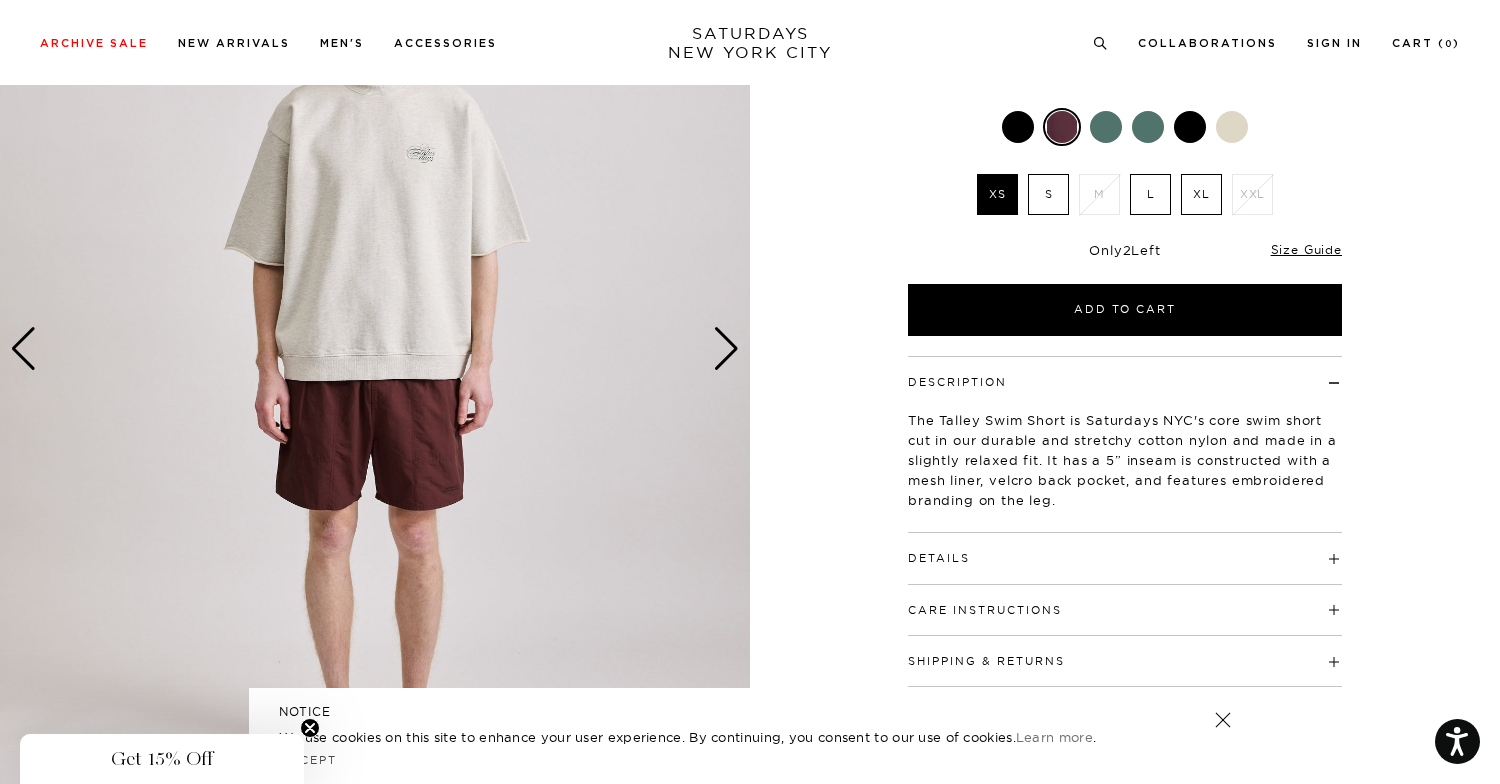 scroll, scrollTop: 0, scrollLeft: 0, axis: both 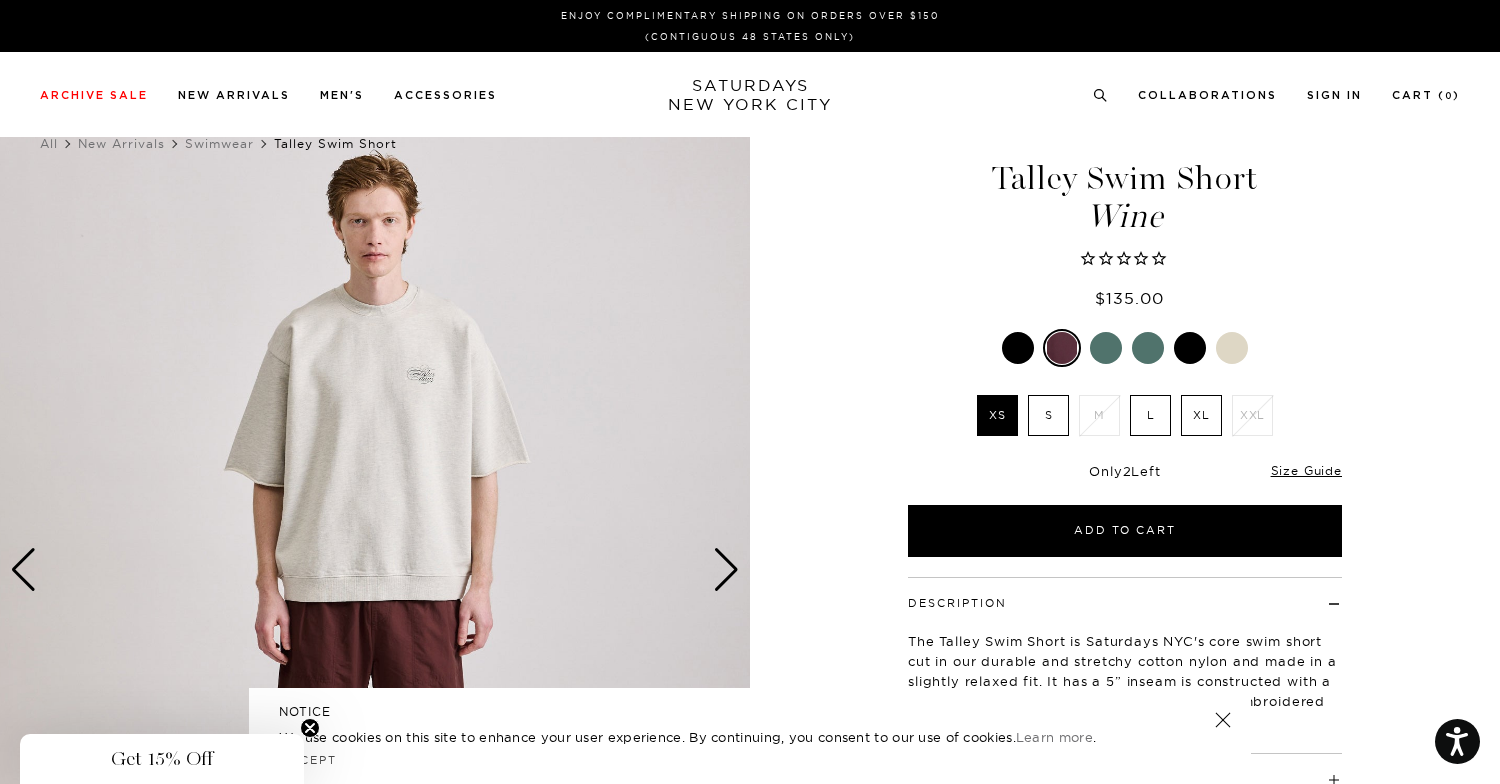 click on "L" at bounding box center [1150, 415] 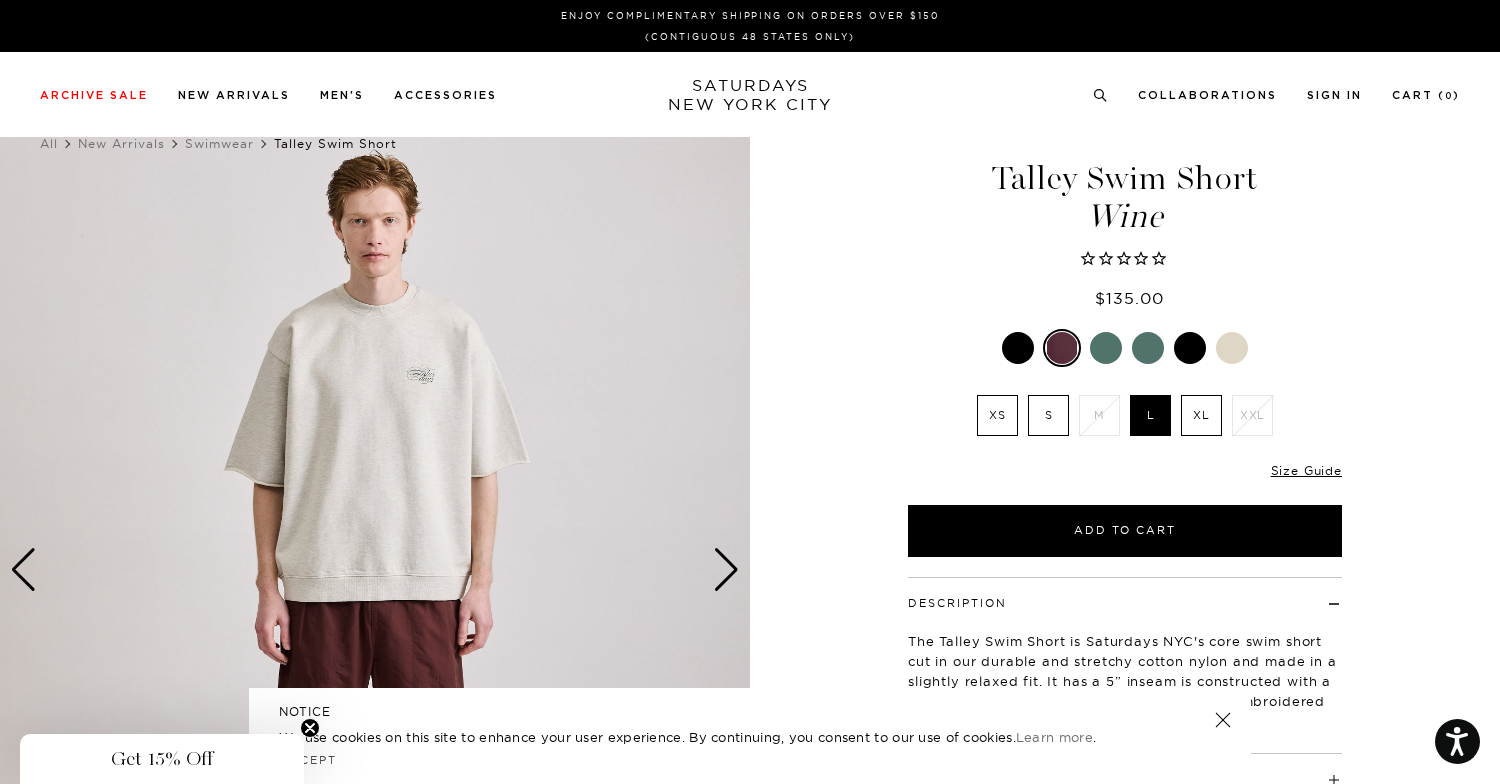 click on "XL" at bounding box center (1201, 415) 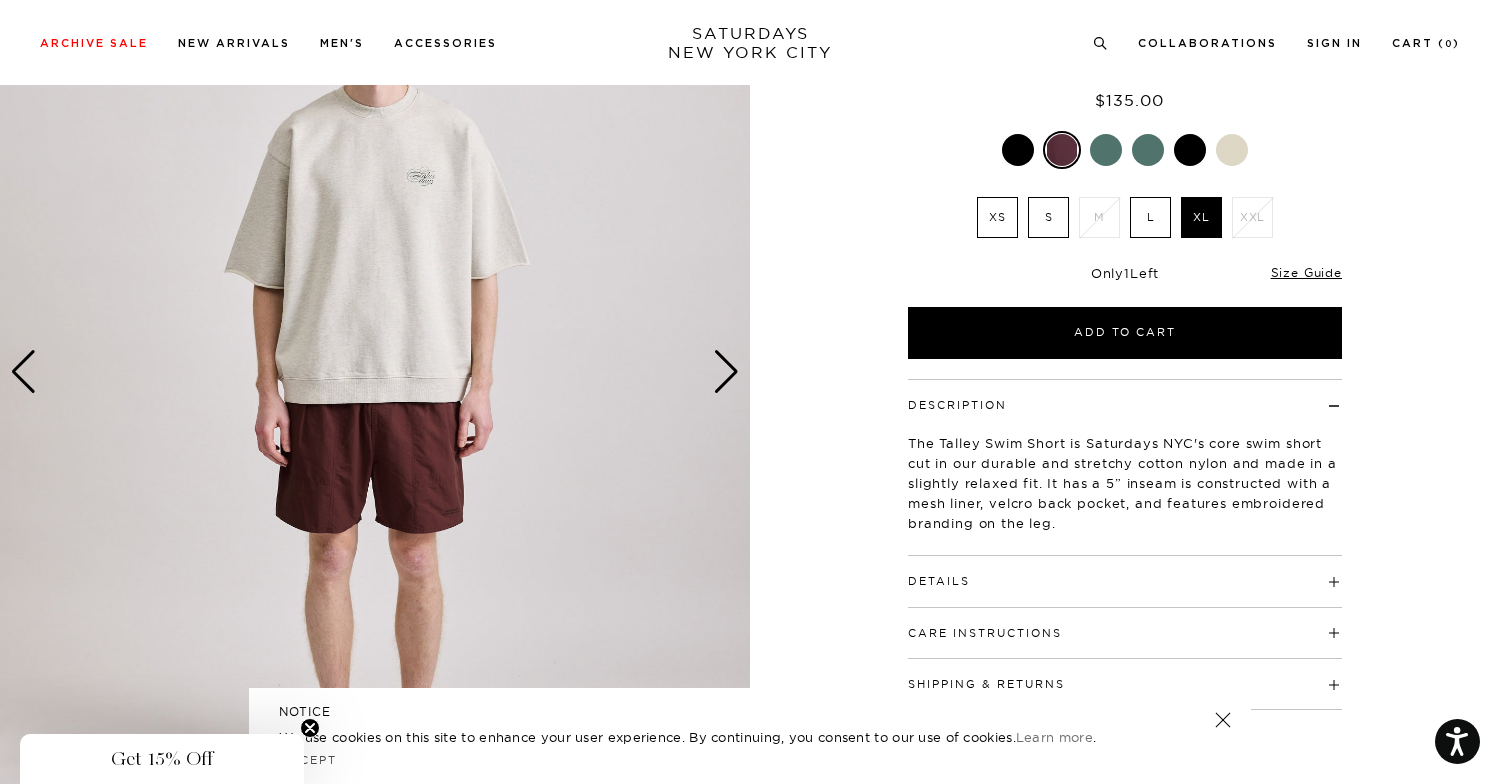 scroll, scrollTop: 283, scrollLeft: 0, axis: vertical 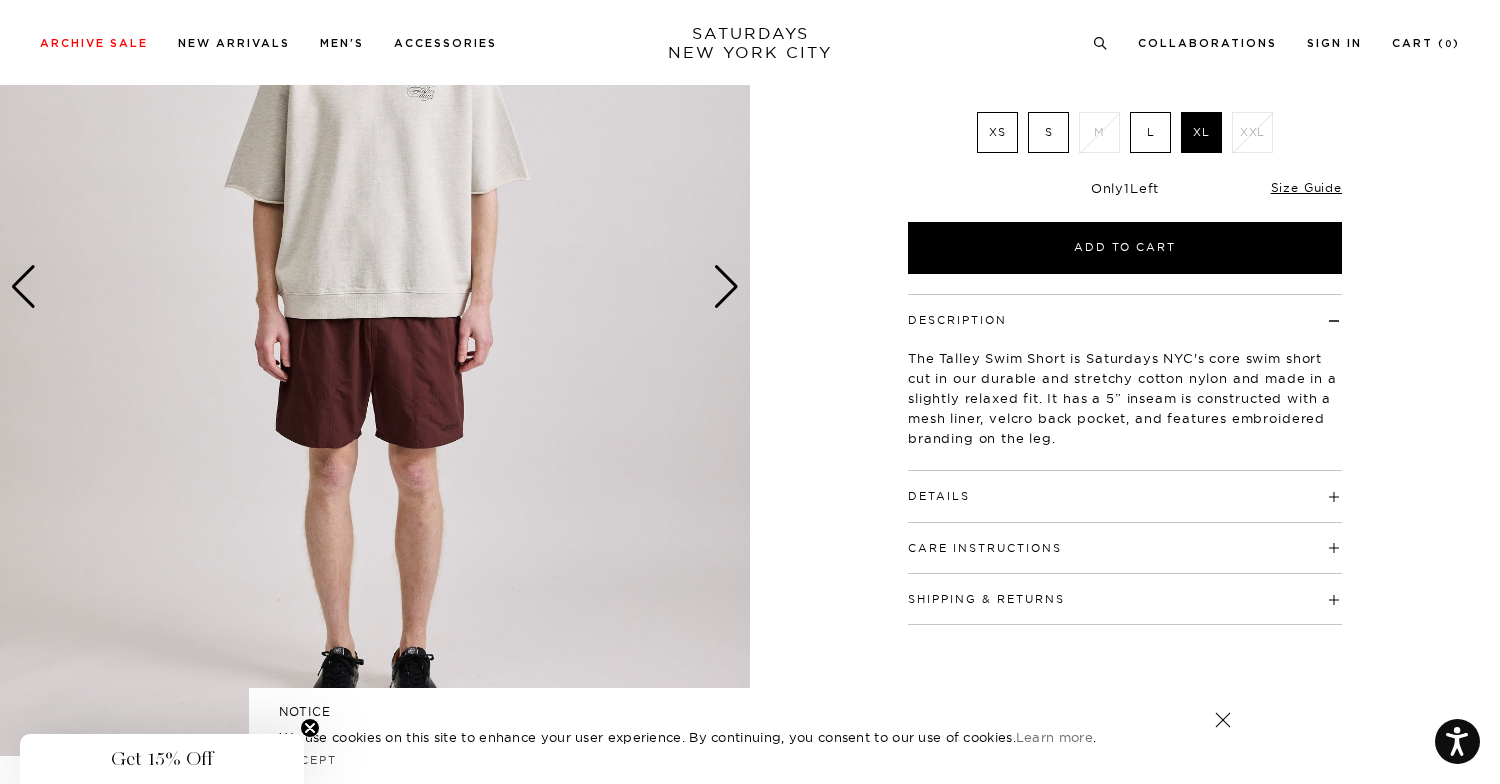 click at bounding box center [726, 287] 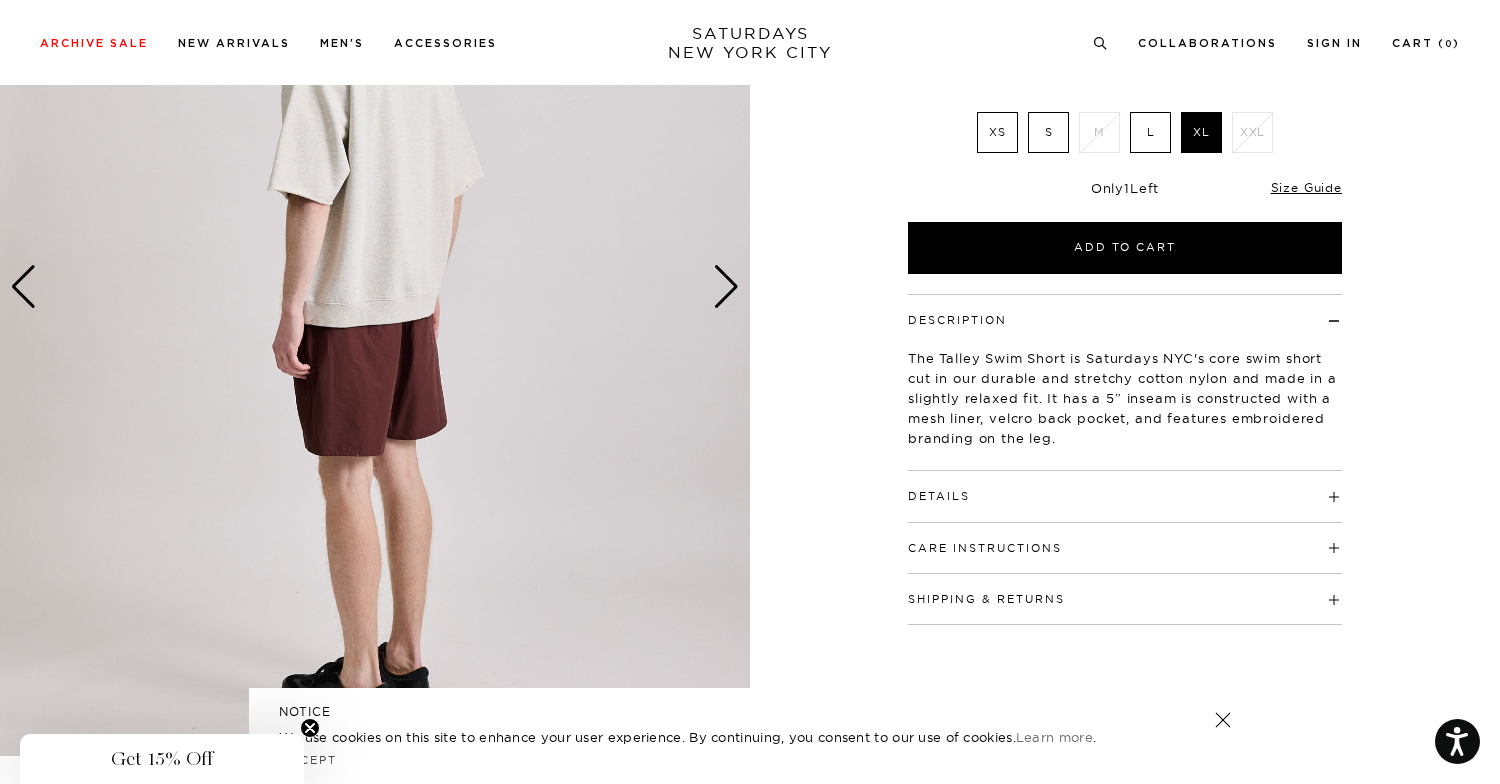click at bounding box center (726, 287) 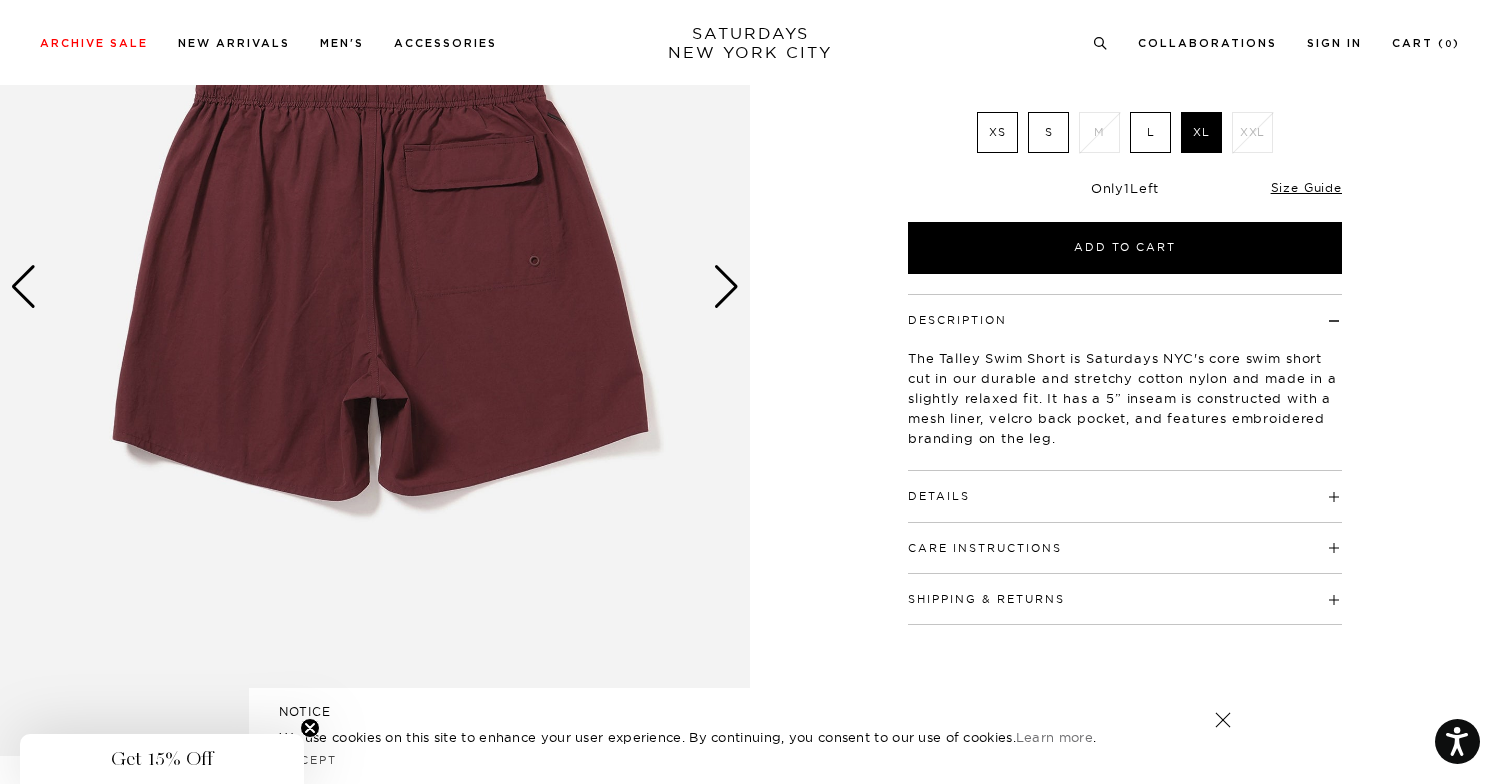 click at bounding box center [726, 287] 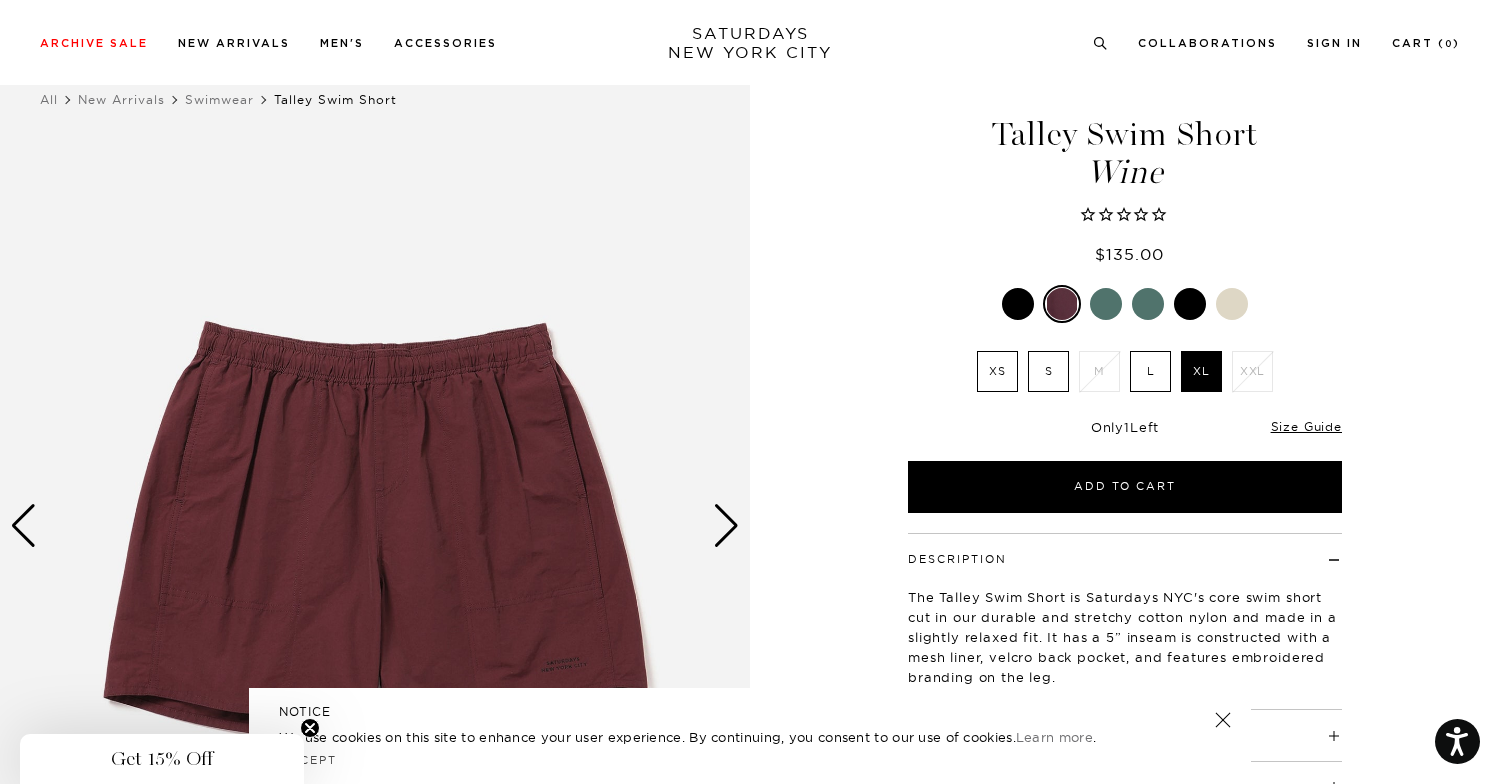 scroll, scrollTop: 0, scrollLeft: 0, axis: both 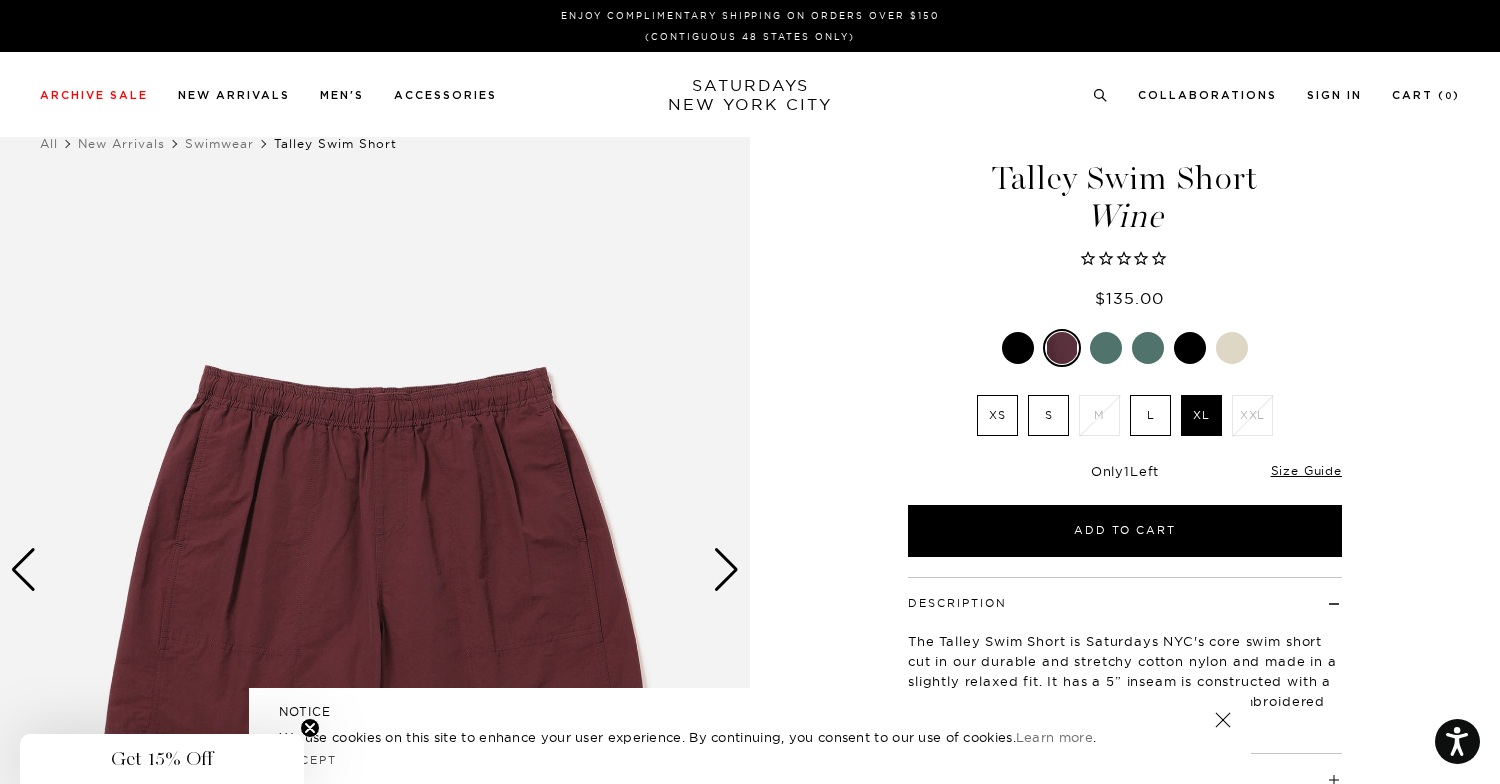click at bounding box center (1106, 348) 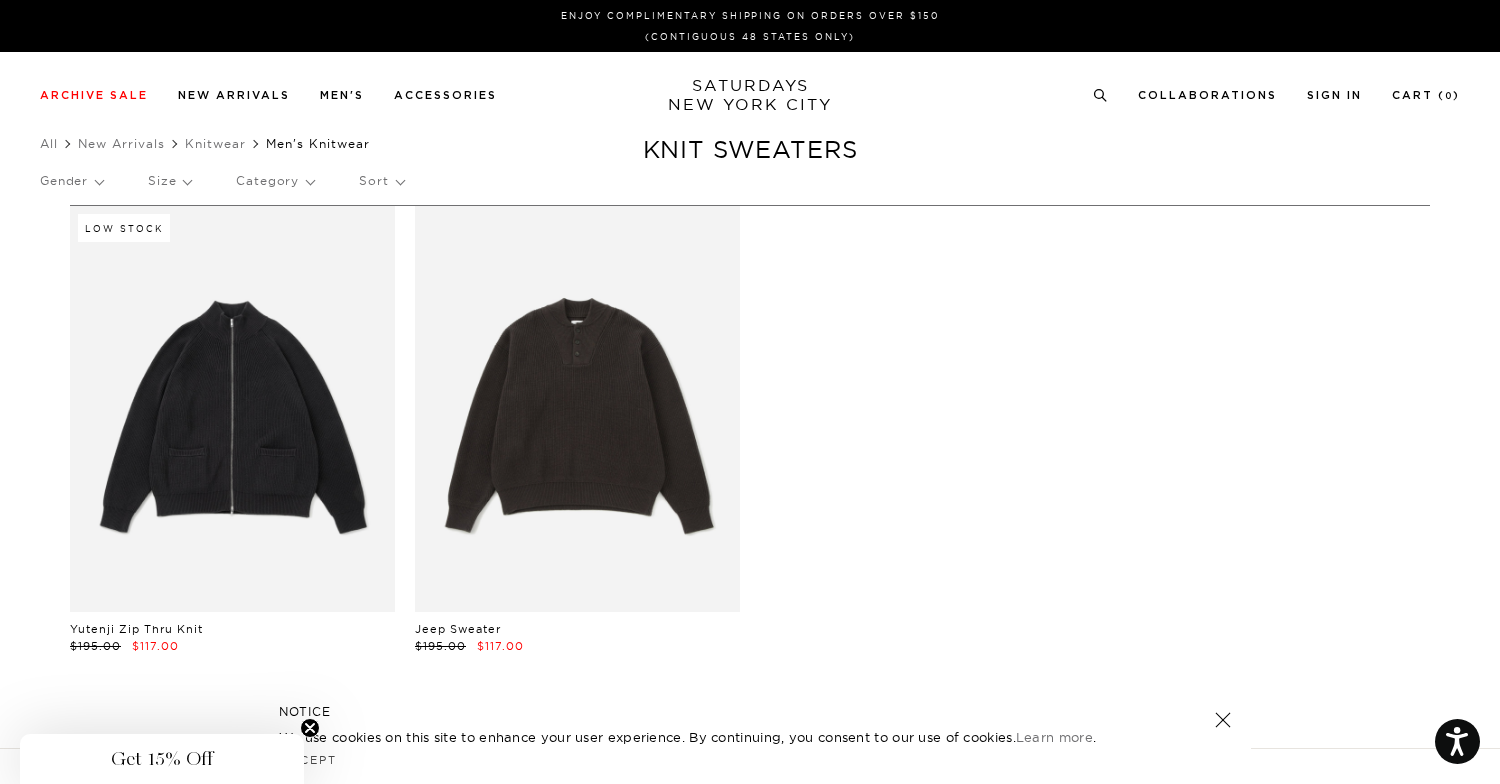 scroll, scrollTop: 0, scrollLeft: 0, axis: both 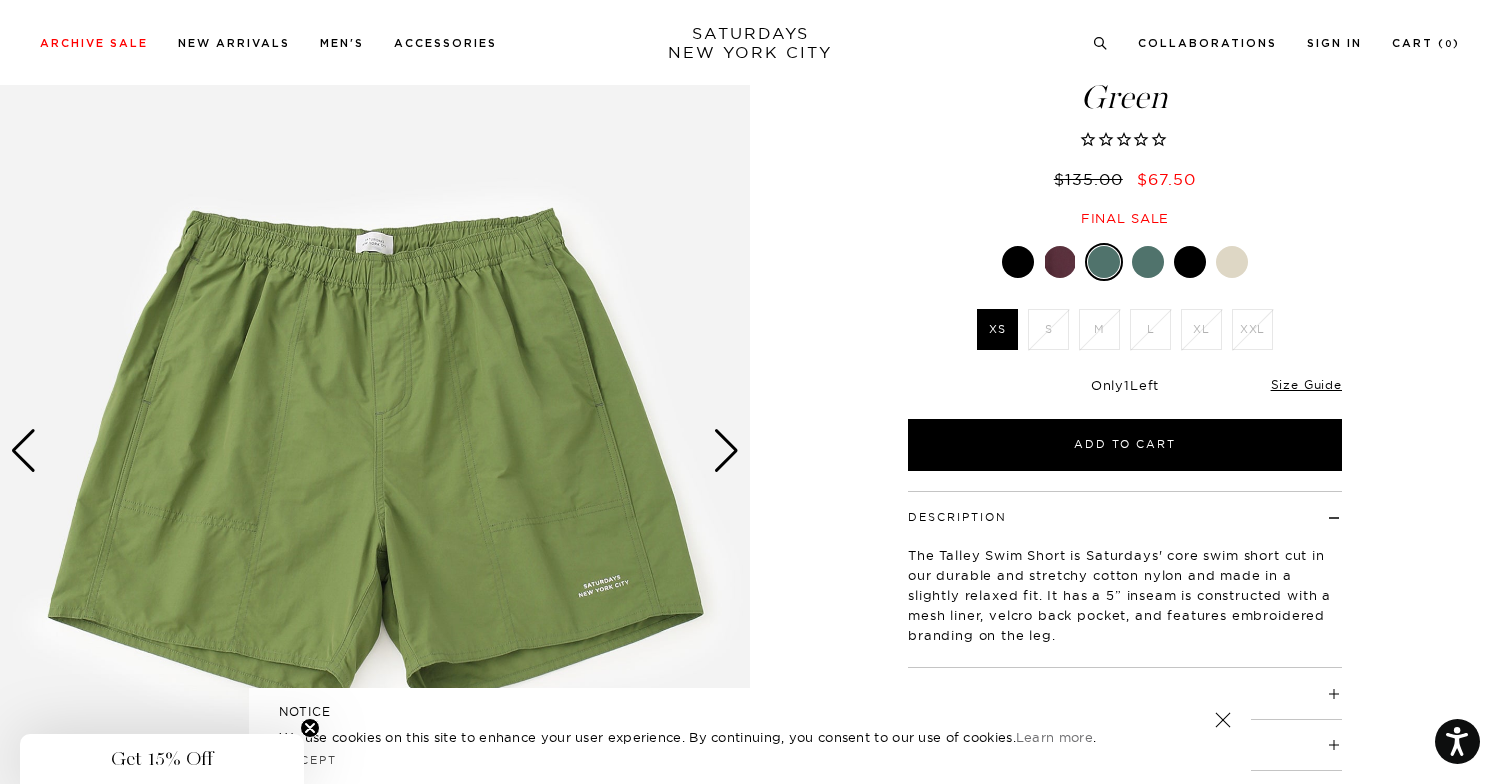click at bounding box center (1148, 262) 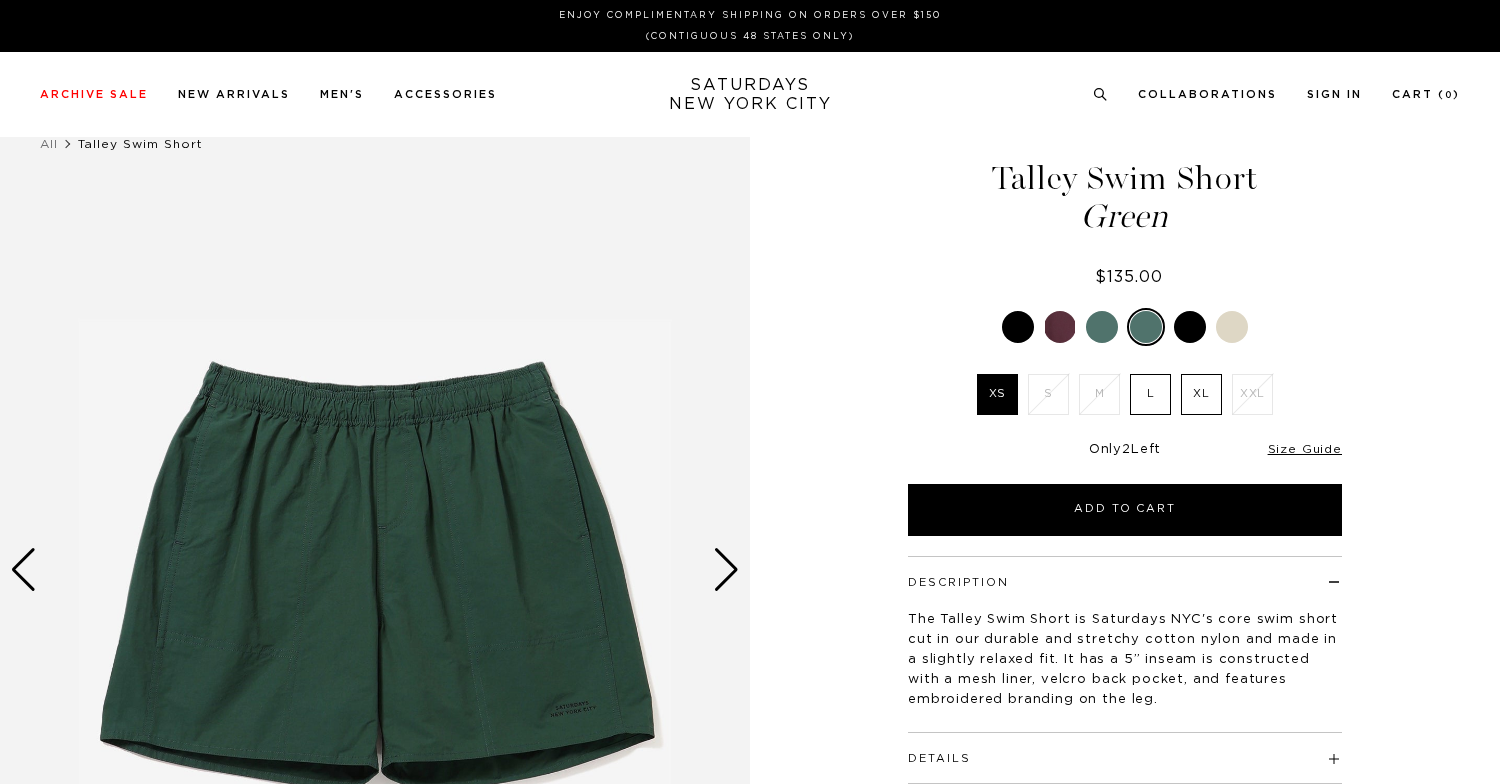 scroll, scrollTop: 0, scrollLeft: 0, axis: both 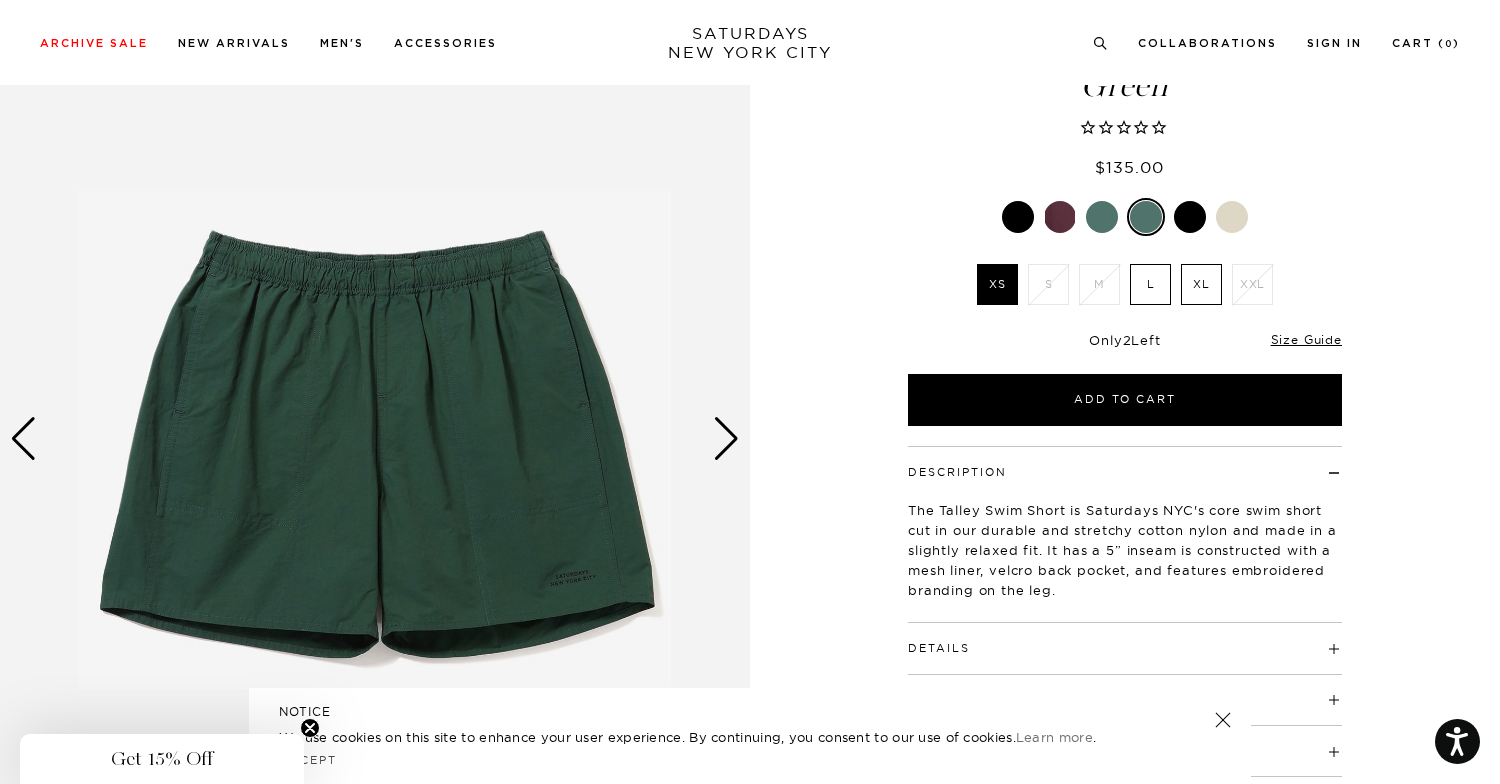 click on "XL" at bounding box center [1201, 284] 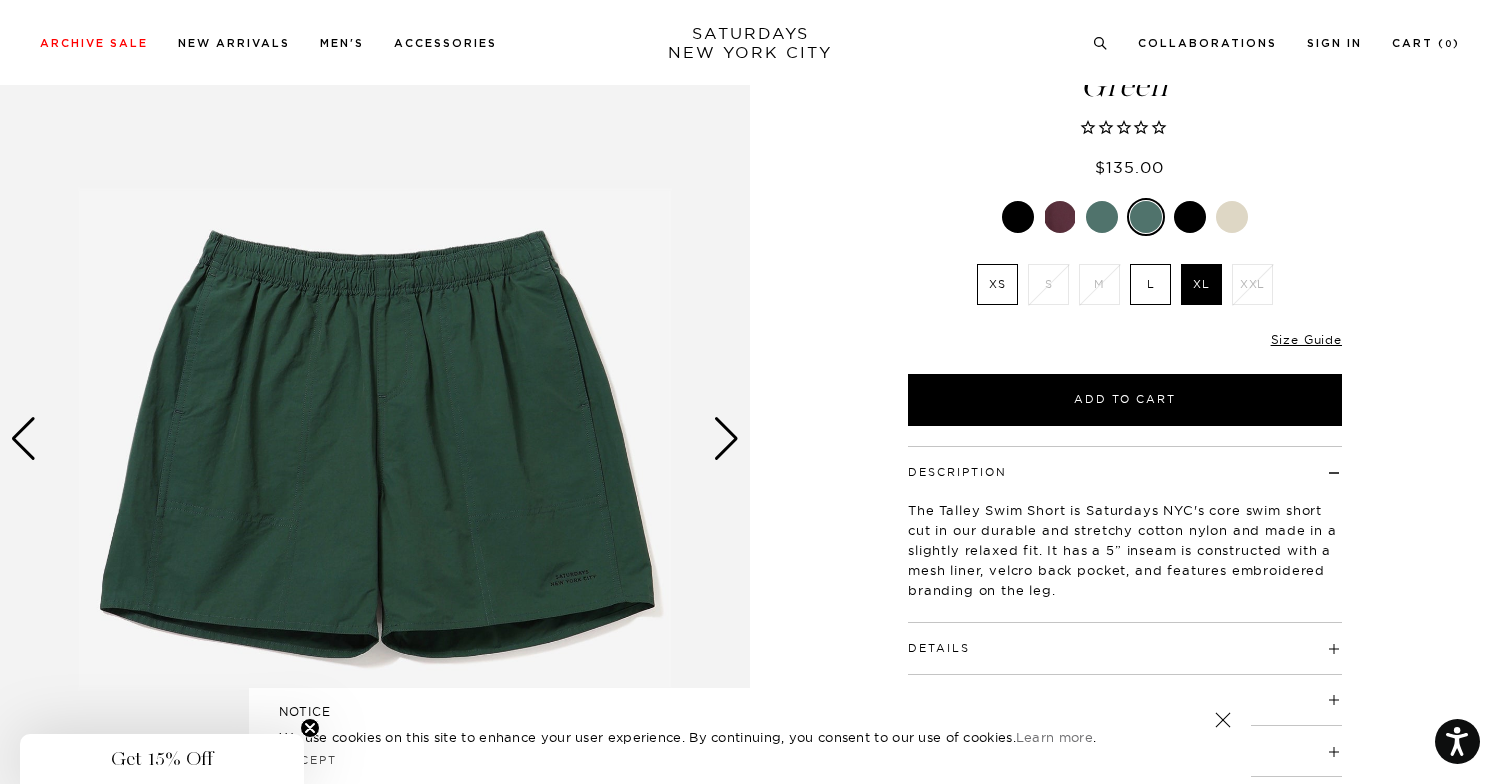 click on "L" at bounding box center [1150, 284] 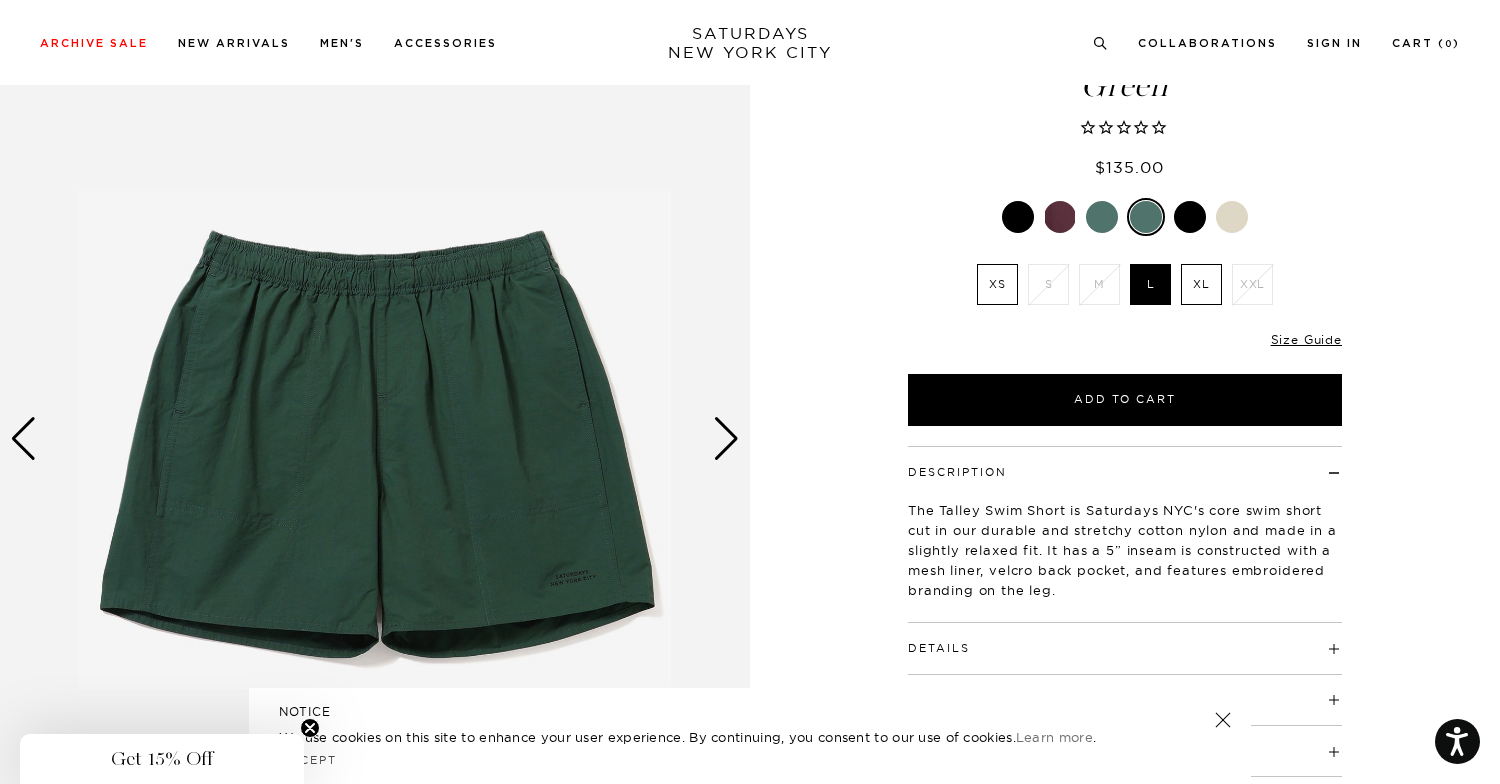 click on "XL" at bounding box center (1201, 284) 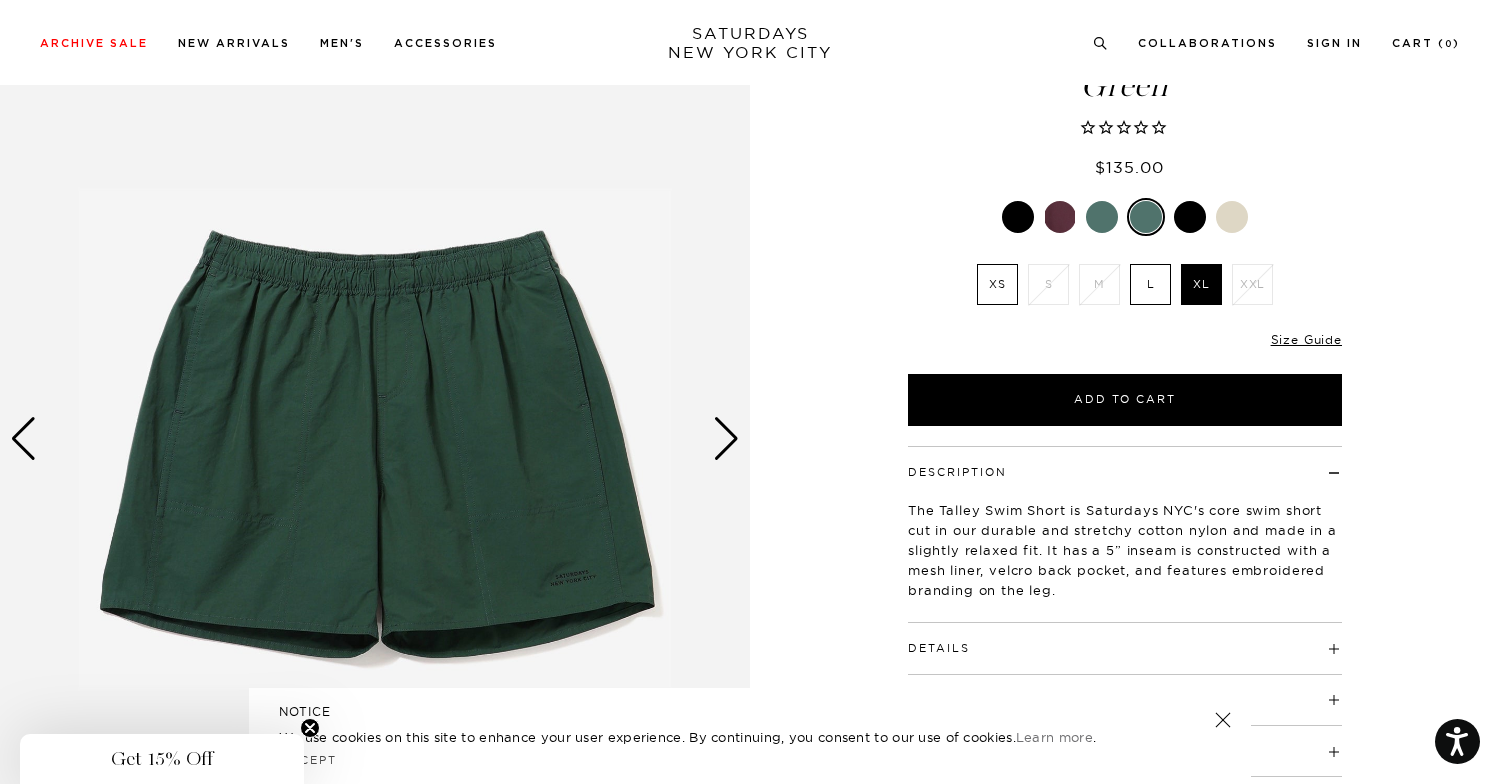 click at bounding box center [726, 439] 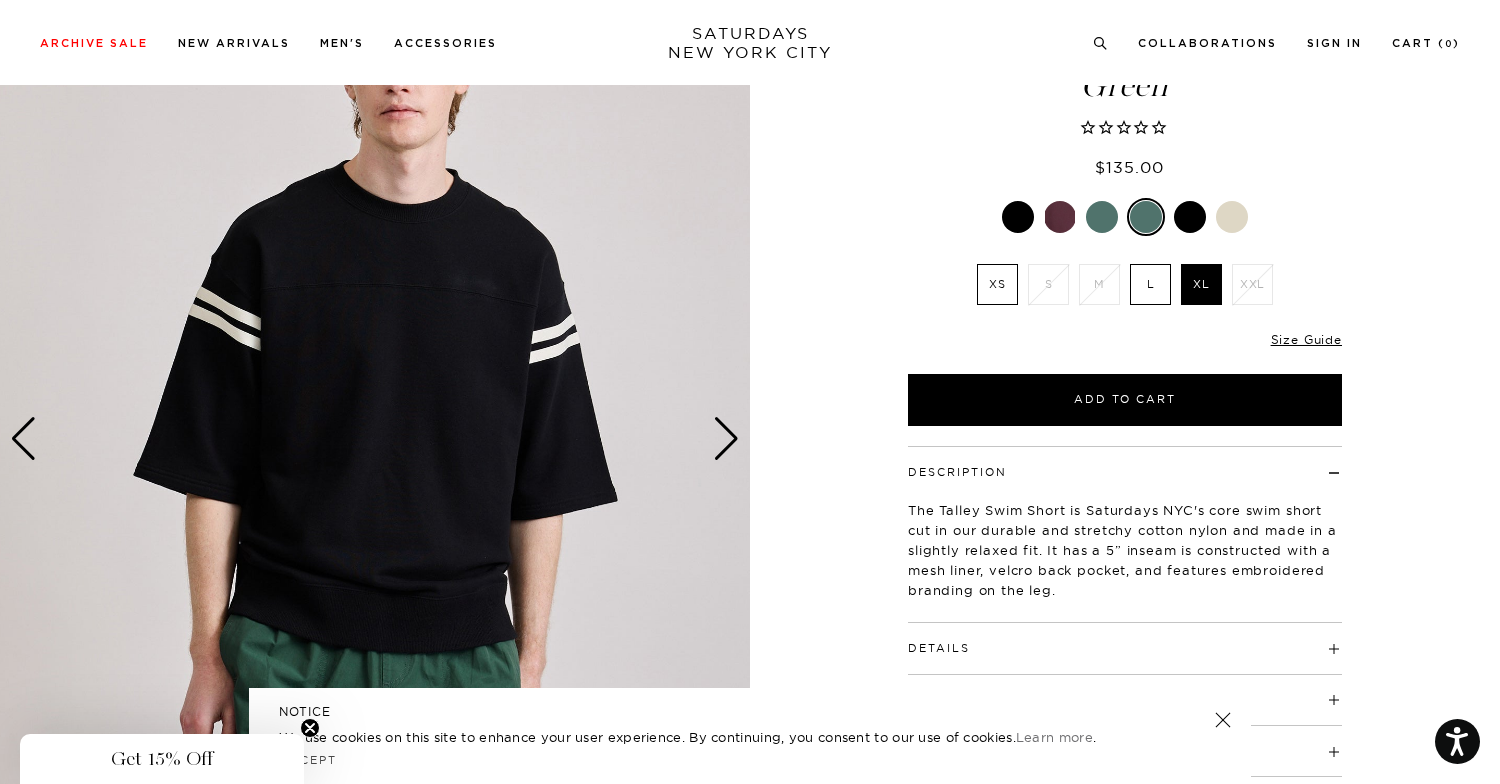 click at bounding box center [726, 439] 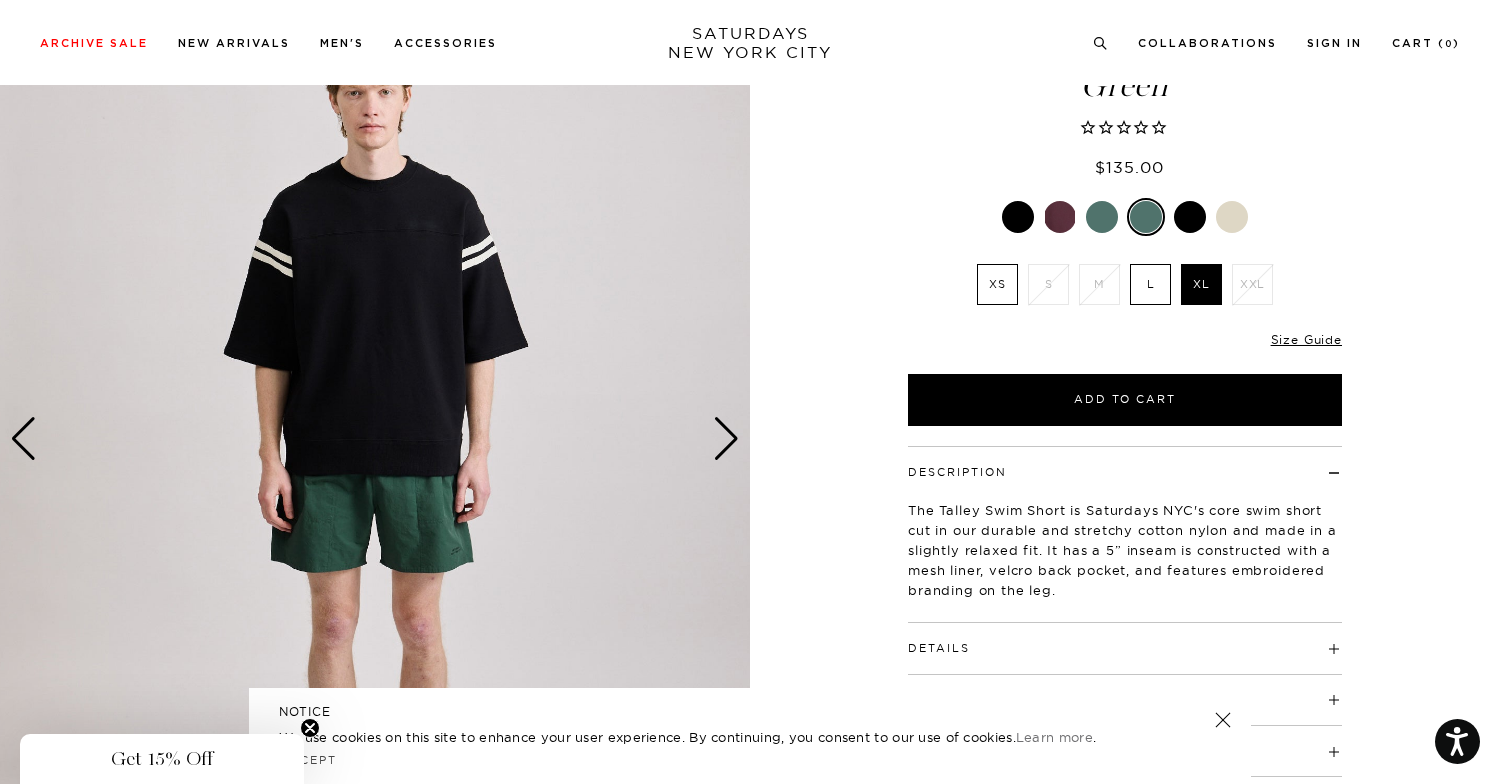 click at bounding box center (1232, 217) 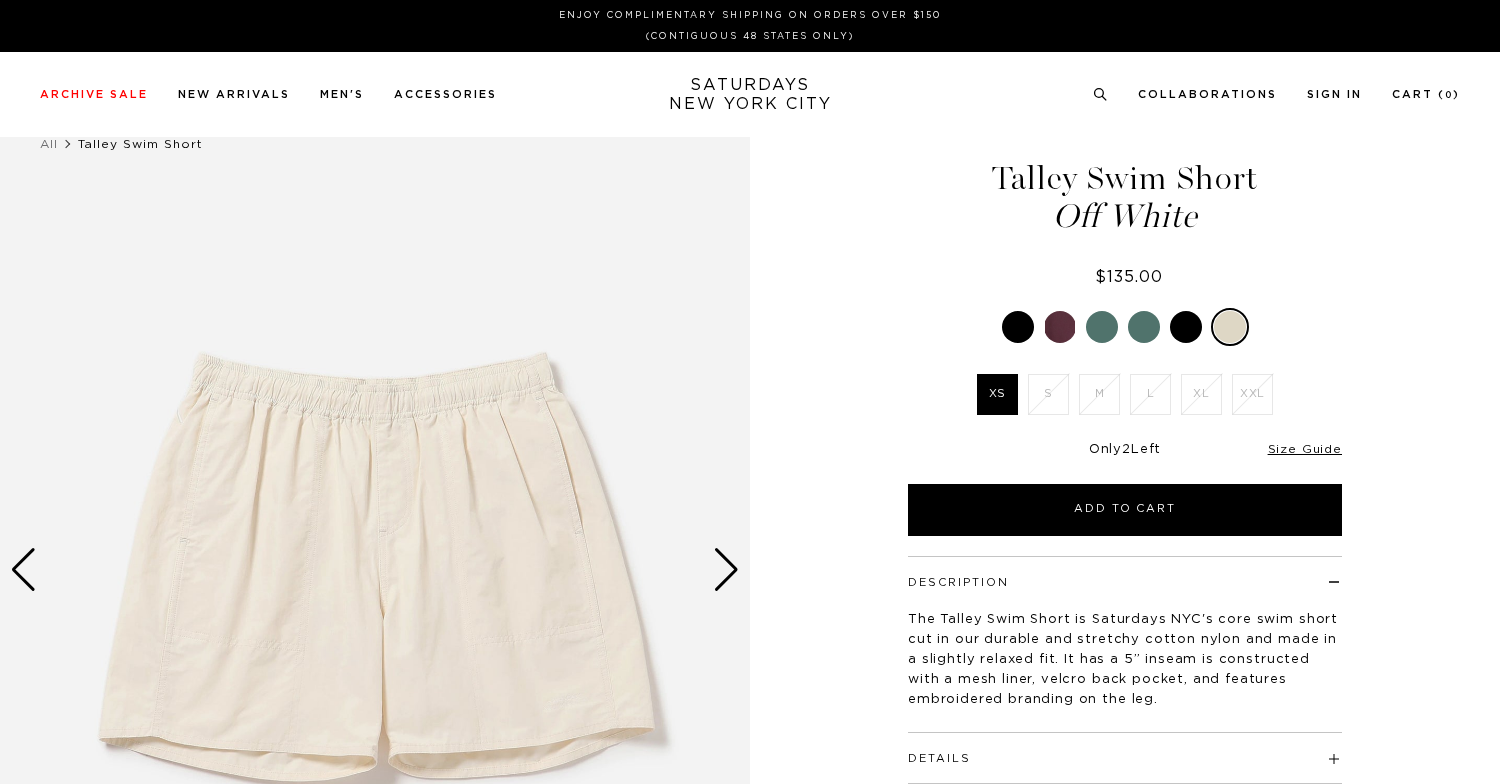scroll, scrollTop: 0, scrollLeft: 0, axis: both 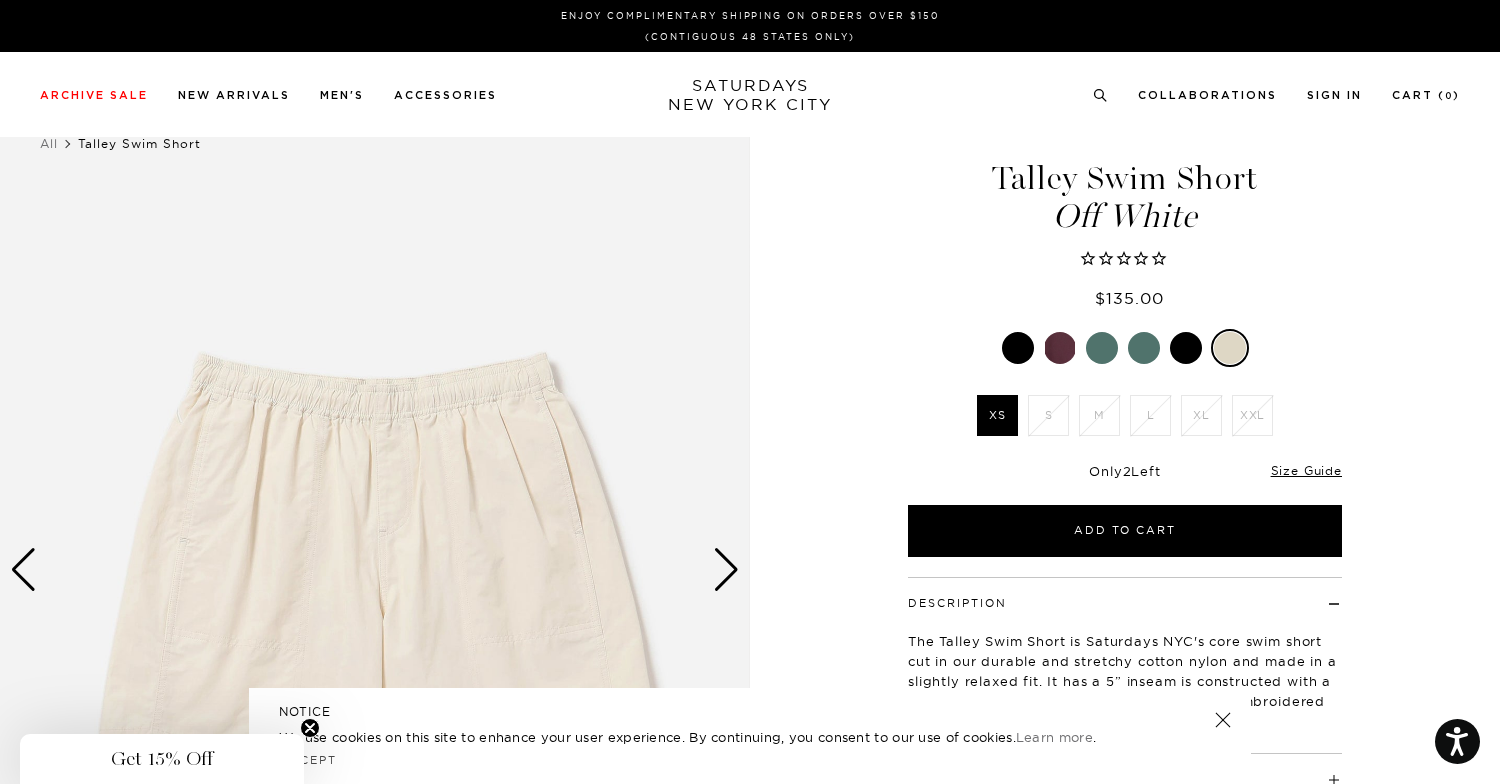 click at bounding box center [375, 570] 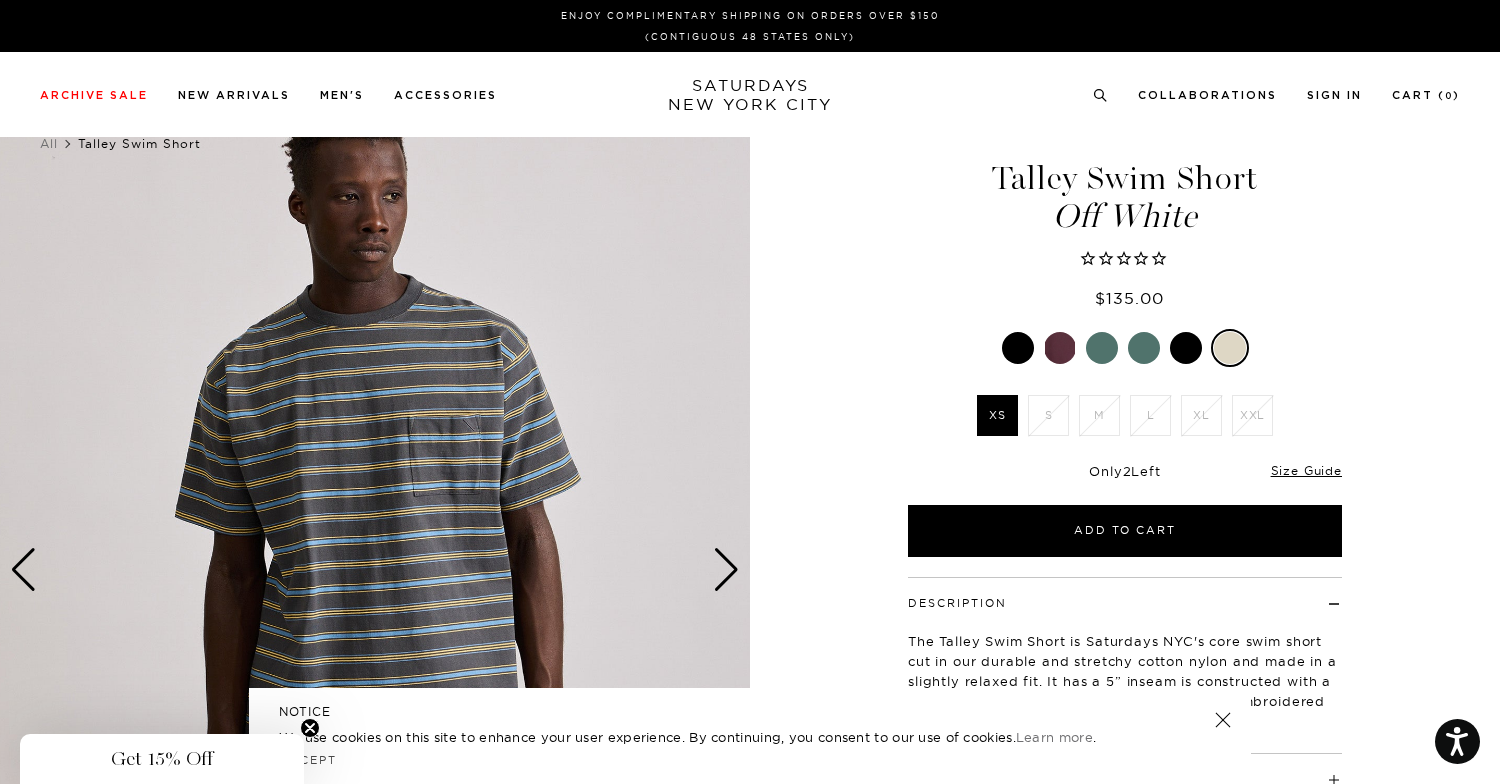 click at bounding box center (375, 570) 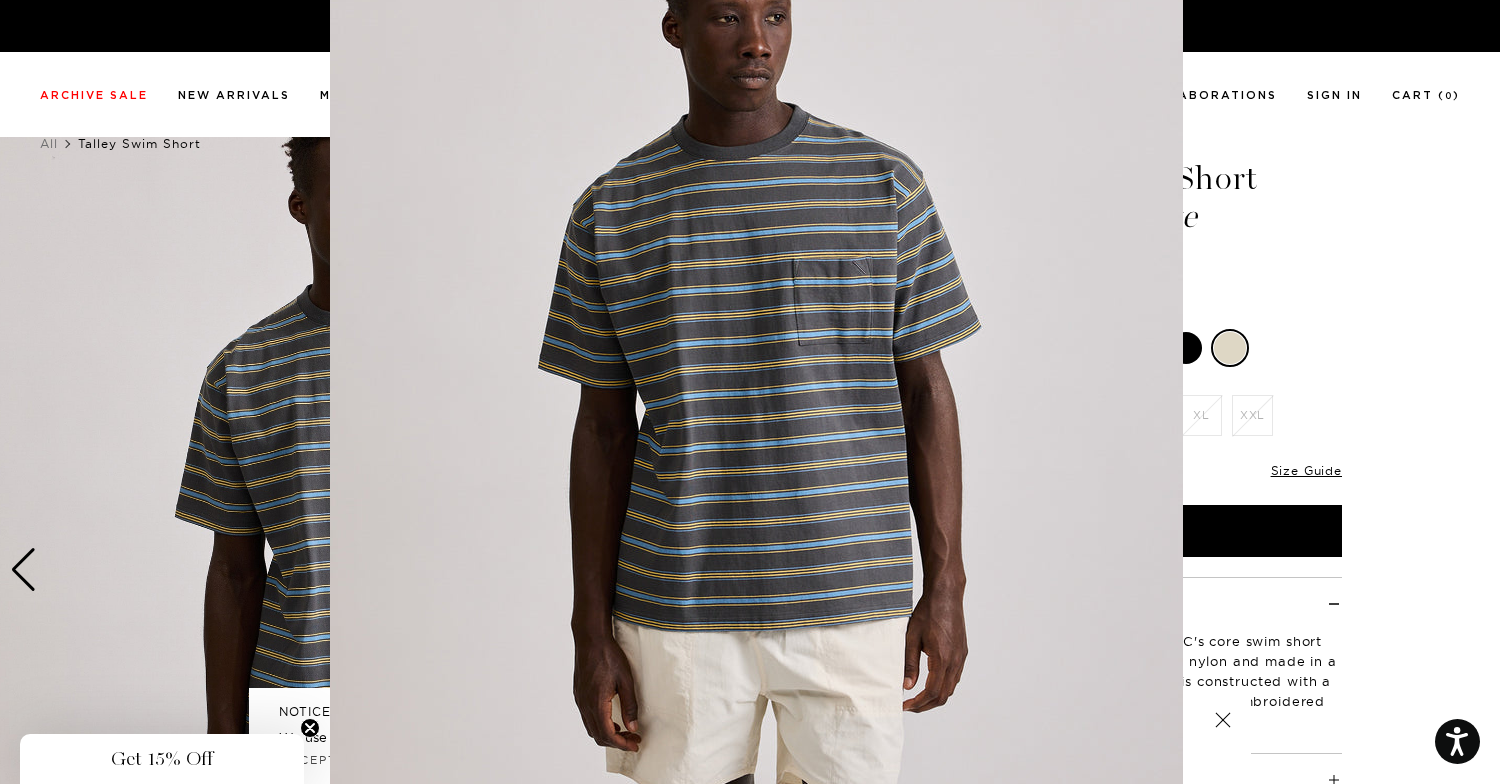 scroll, scrollTop: 73, scrollLeft: 0, axis: vertical 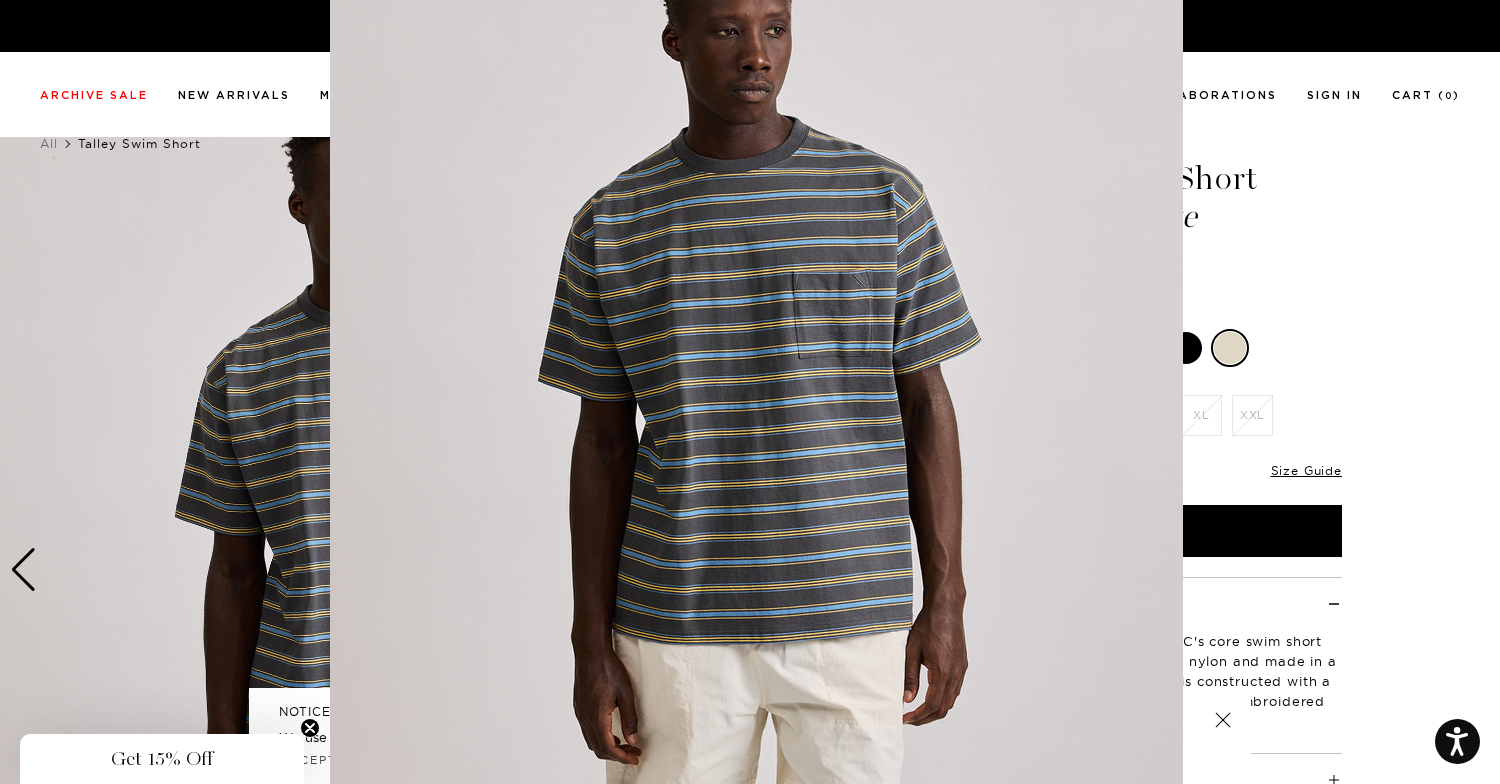 click at bounding box center [750, 392] 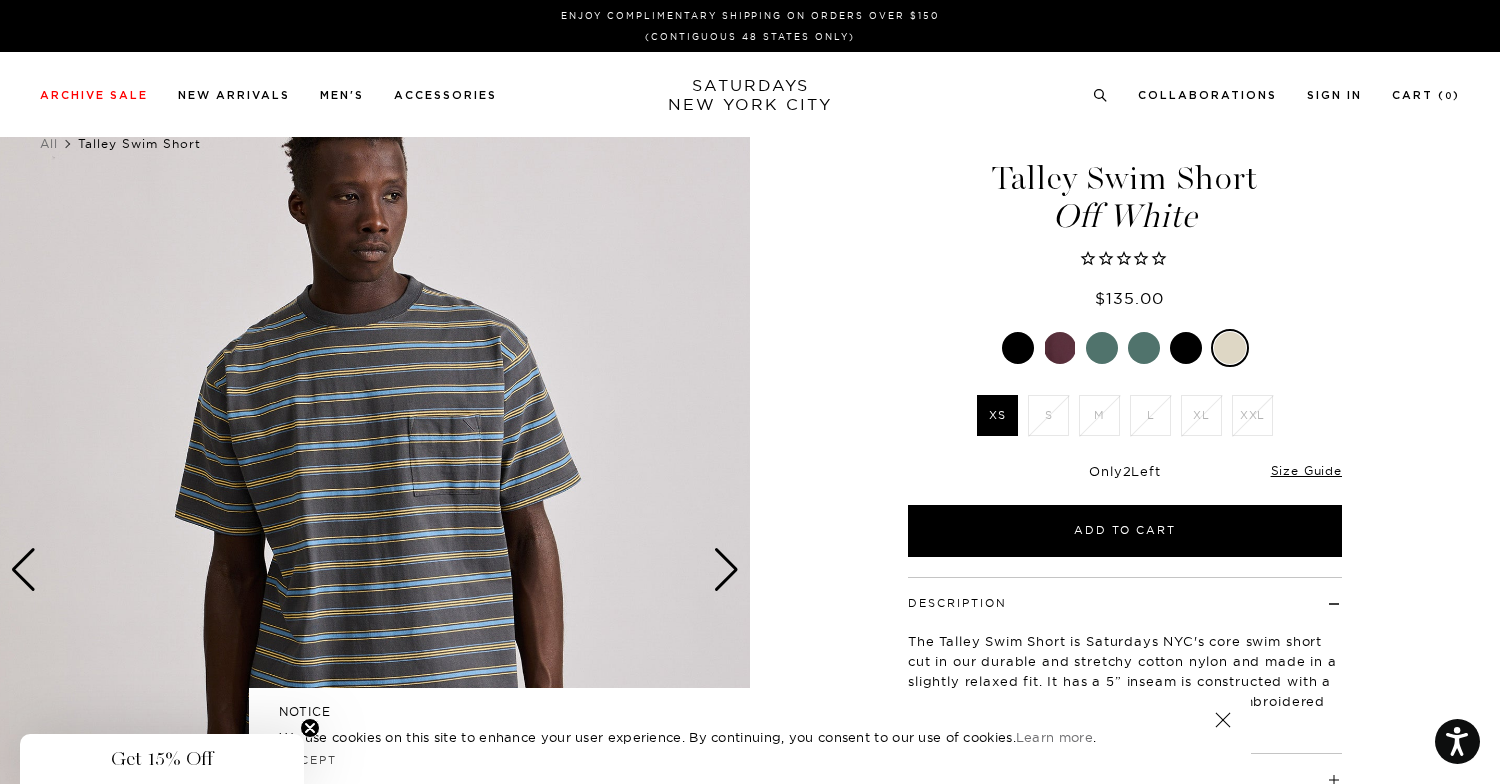click at bounding box center [1060, 348] 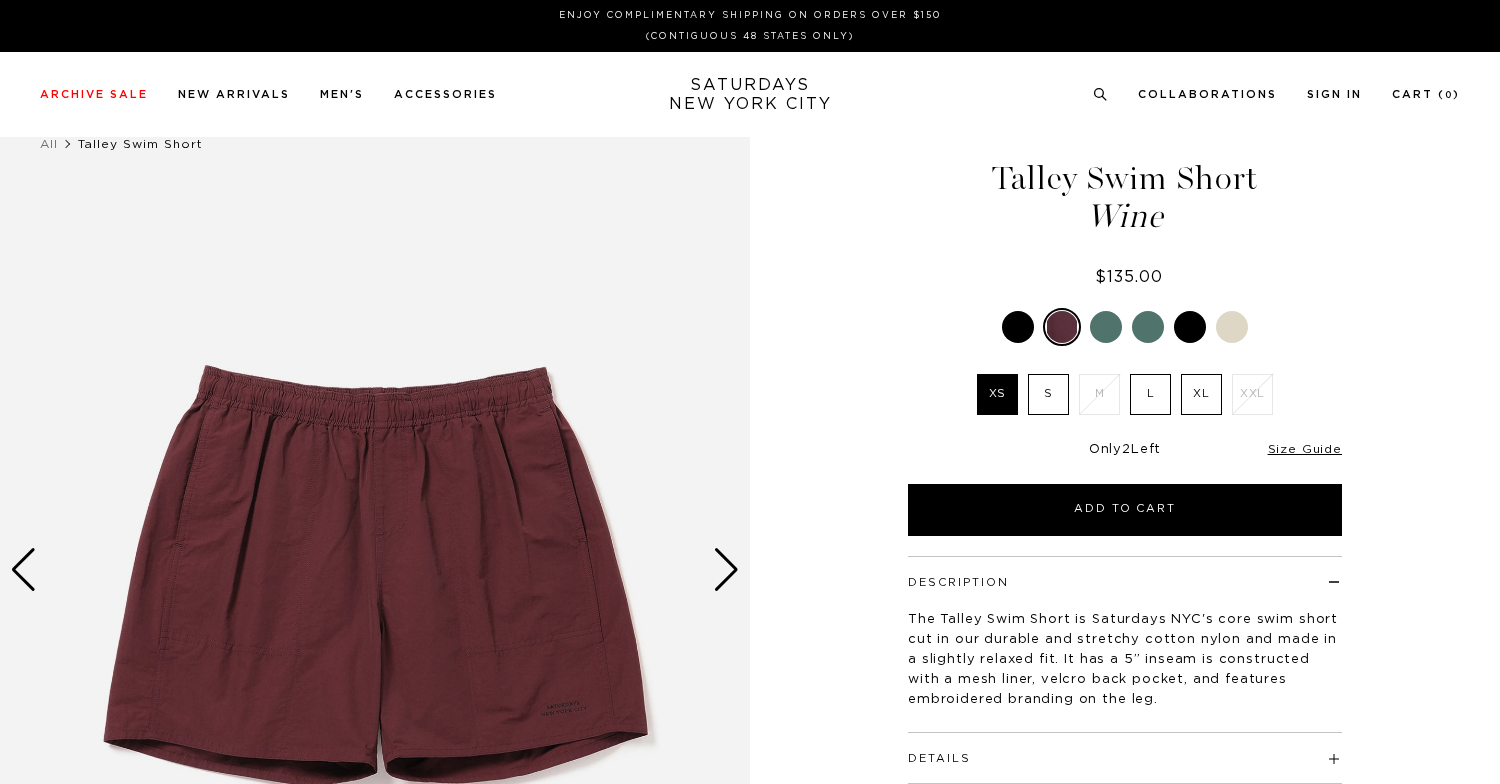 scroll, scrollTop: 0, scrollLeft: 0, axis: both 